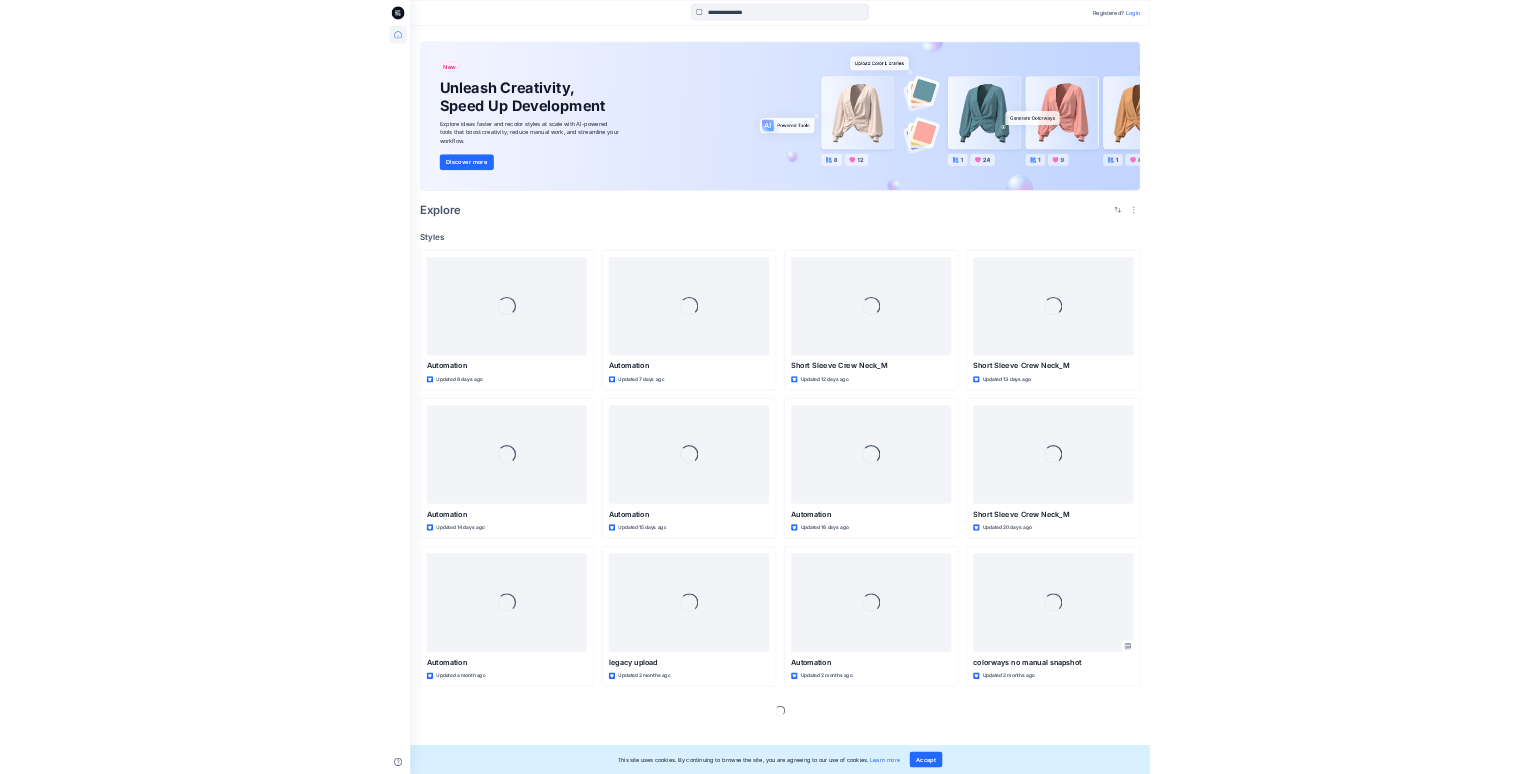 scroll, scrollTop: 0, scrollLeft: 0, axis: both 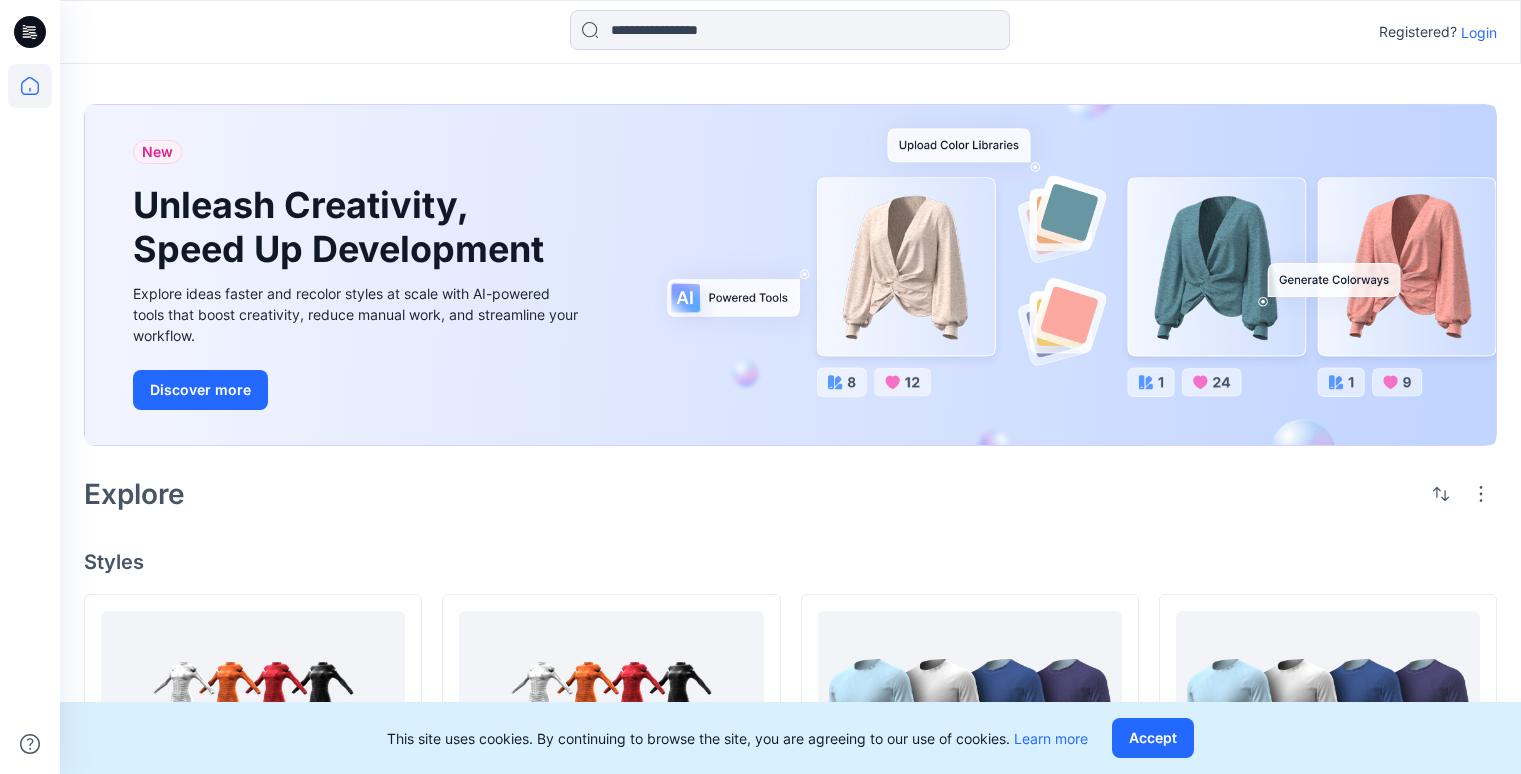 click on "Login" at bounding box center [1479, 32] 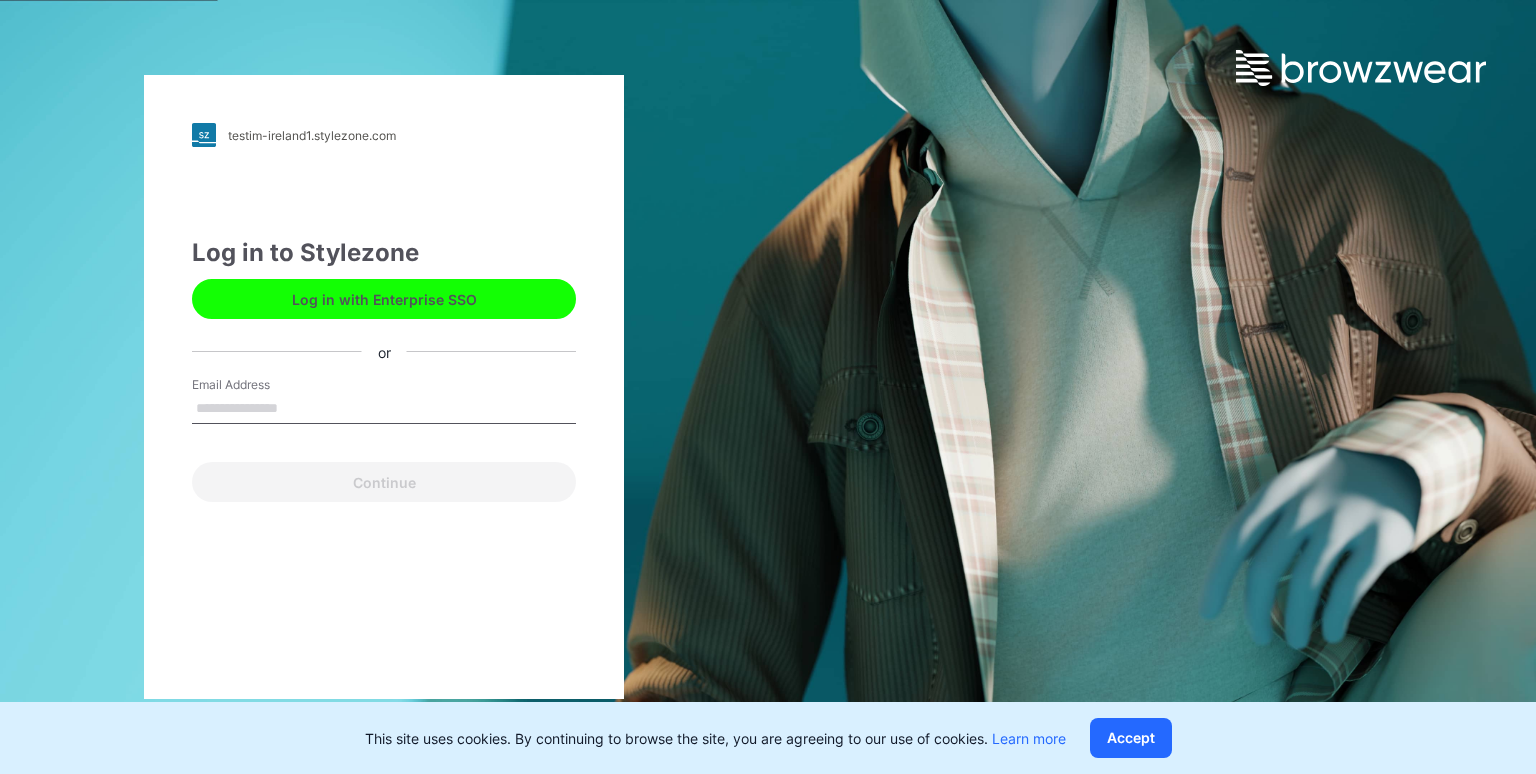 click on "Email Address" at bounding box center [384, 409] 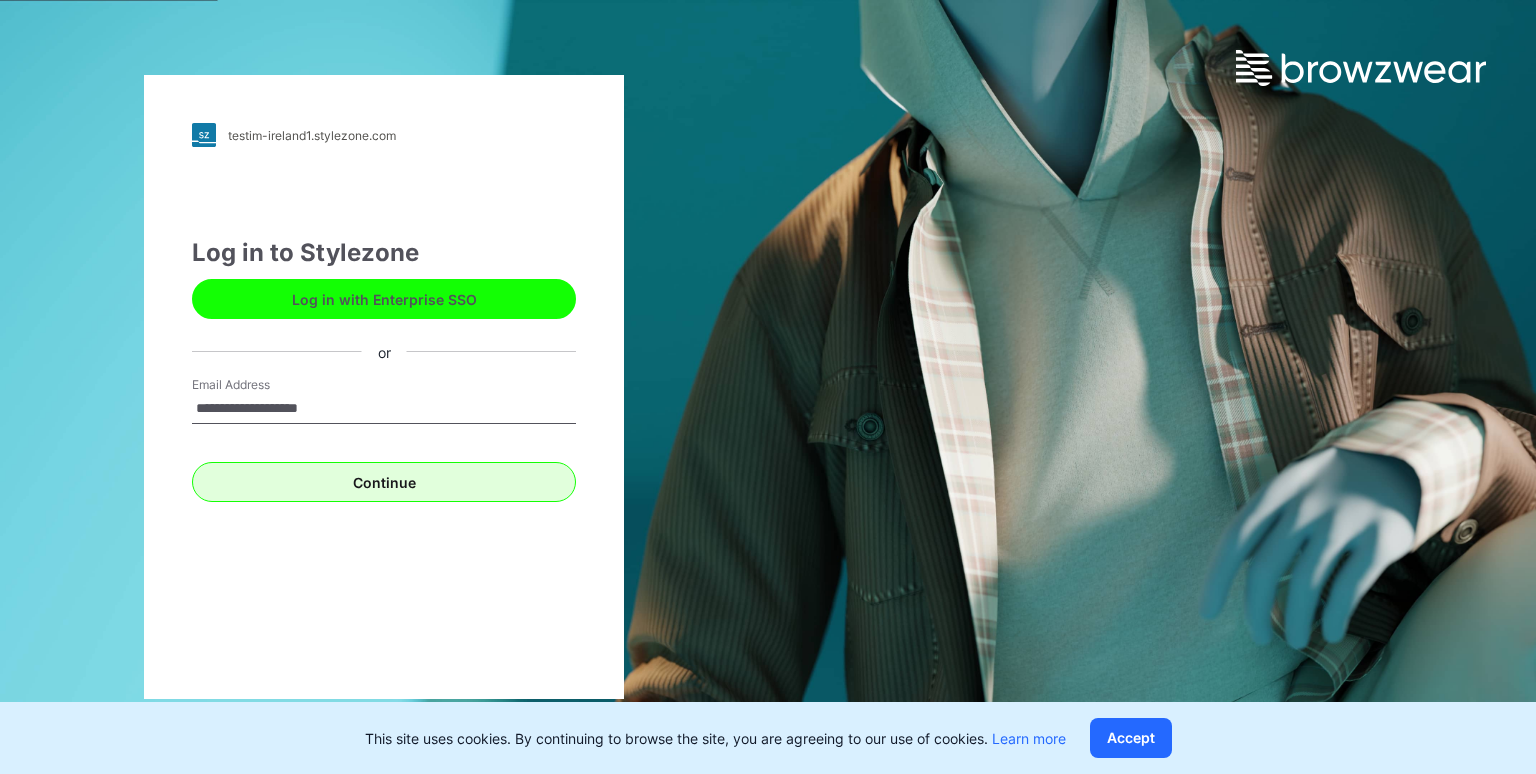 type on "**********" 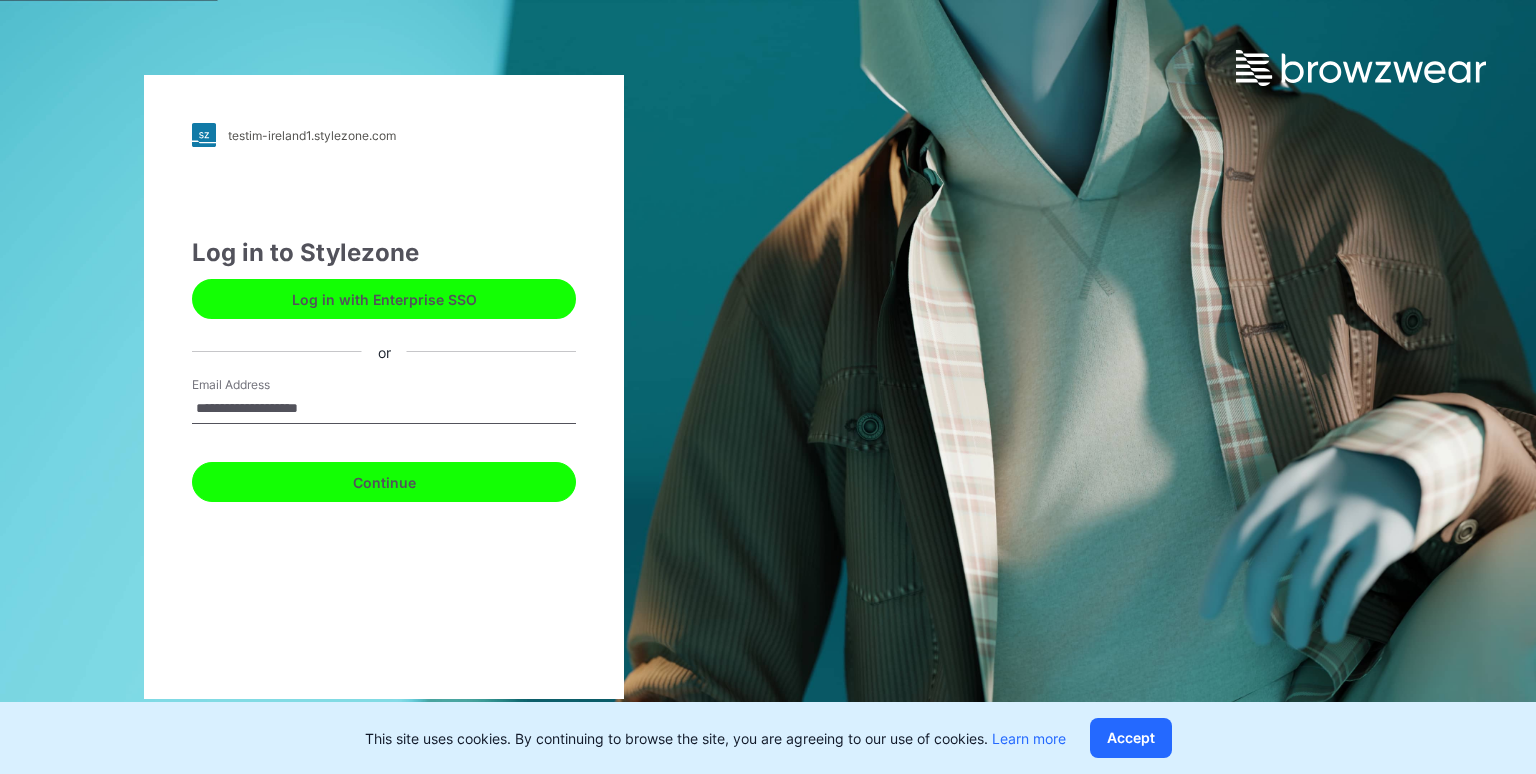 click on "Continue" at bounding box center [384, 482] 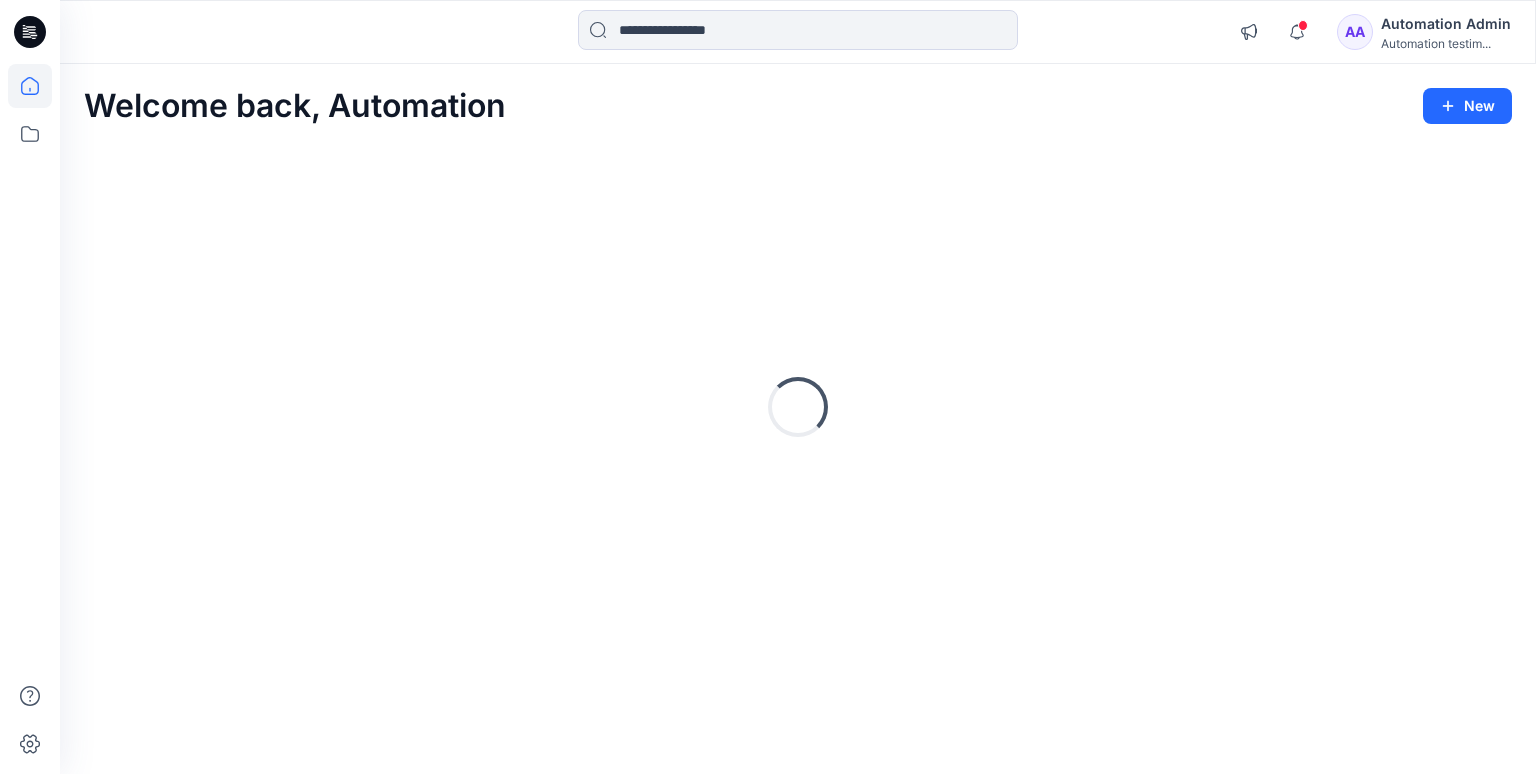 scroll, scrollTop: 0, scrollLeft: 0, axis: both 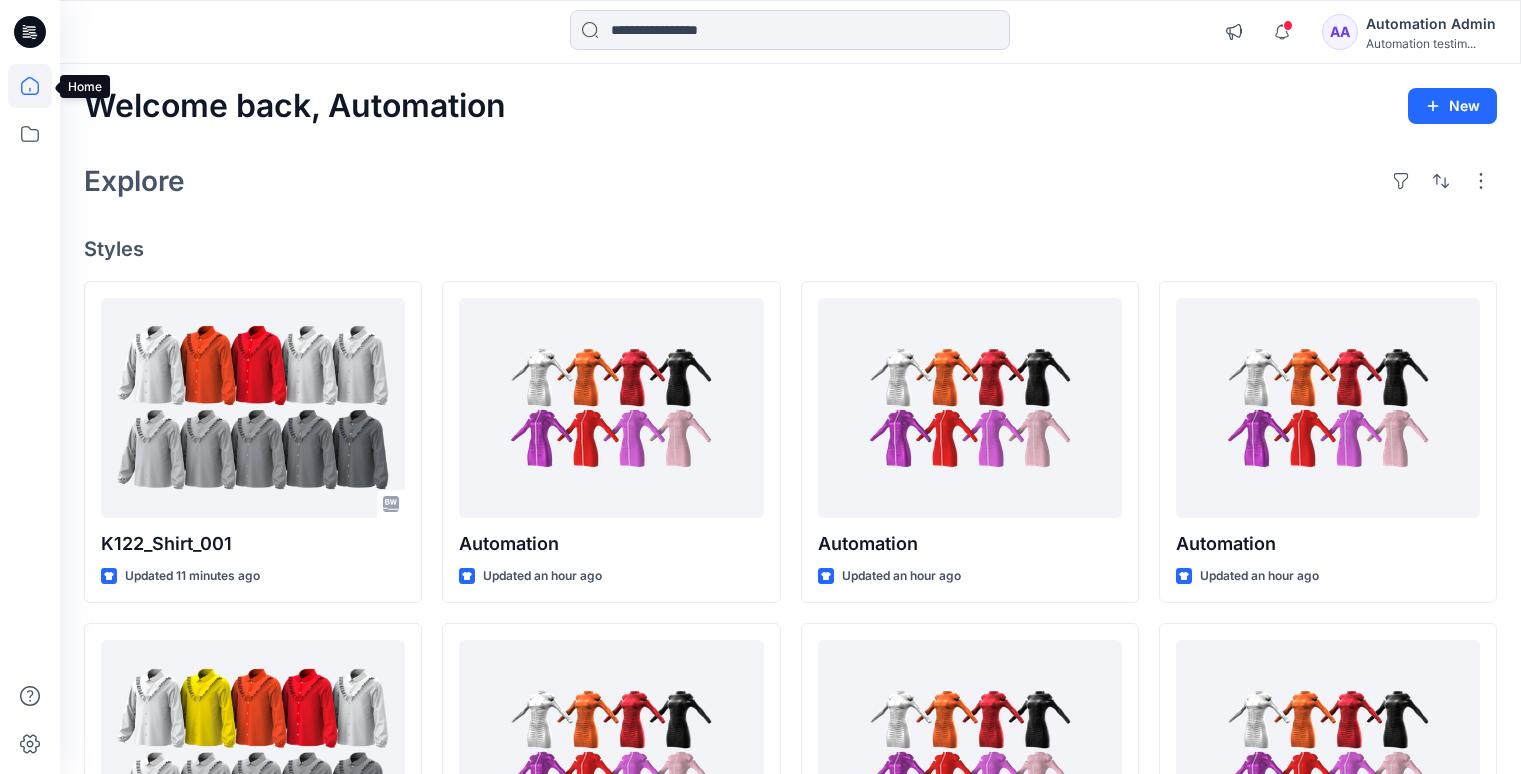 click on "Automation Admin" at bounding box center [1431, 24] 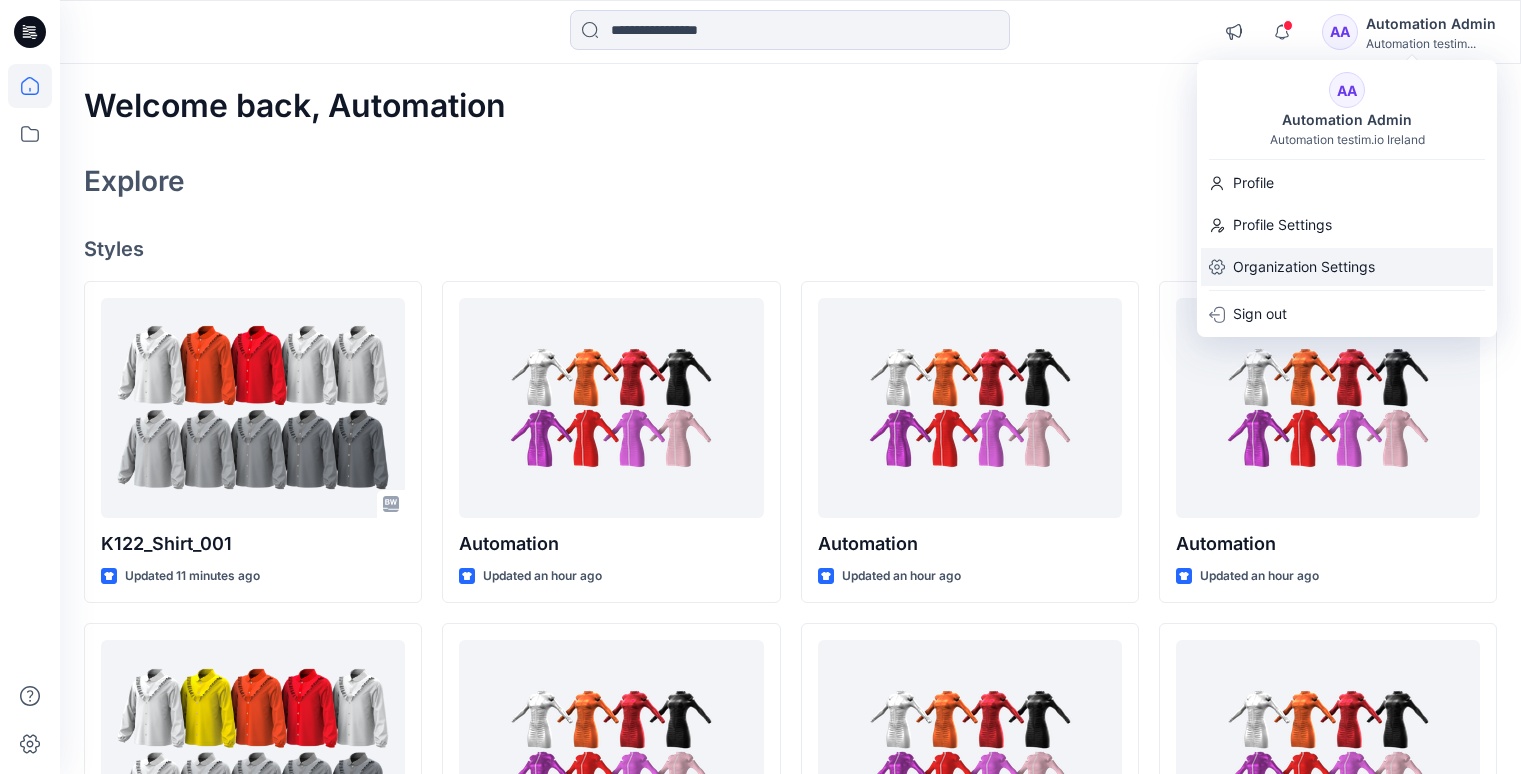 click on "Organization Settings" at bounding box center [1304, 267] 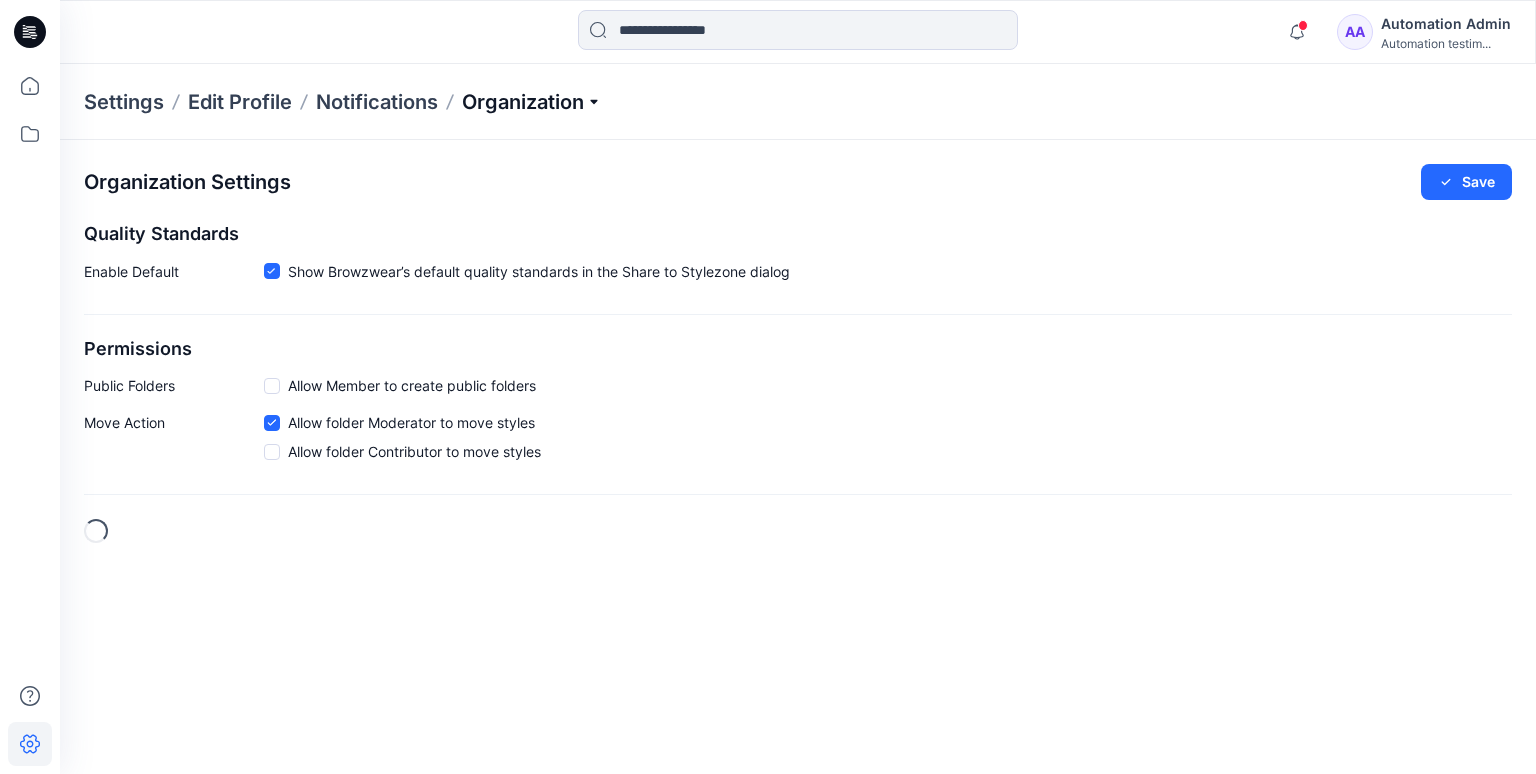 click on "Organization" at bounding box center (532, 102) 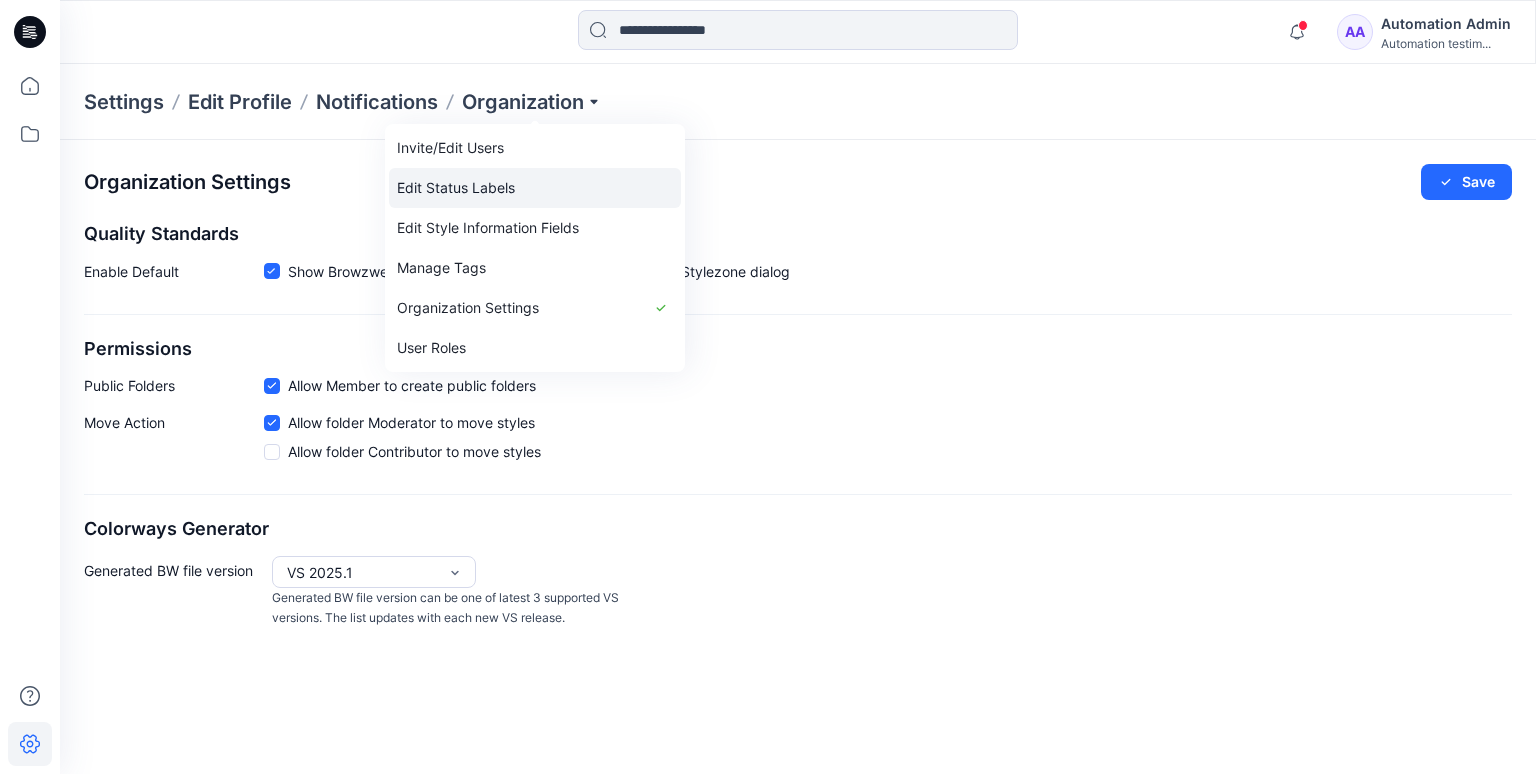 click on "Edit Status Labels" at bounding box center [535, 188] 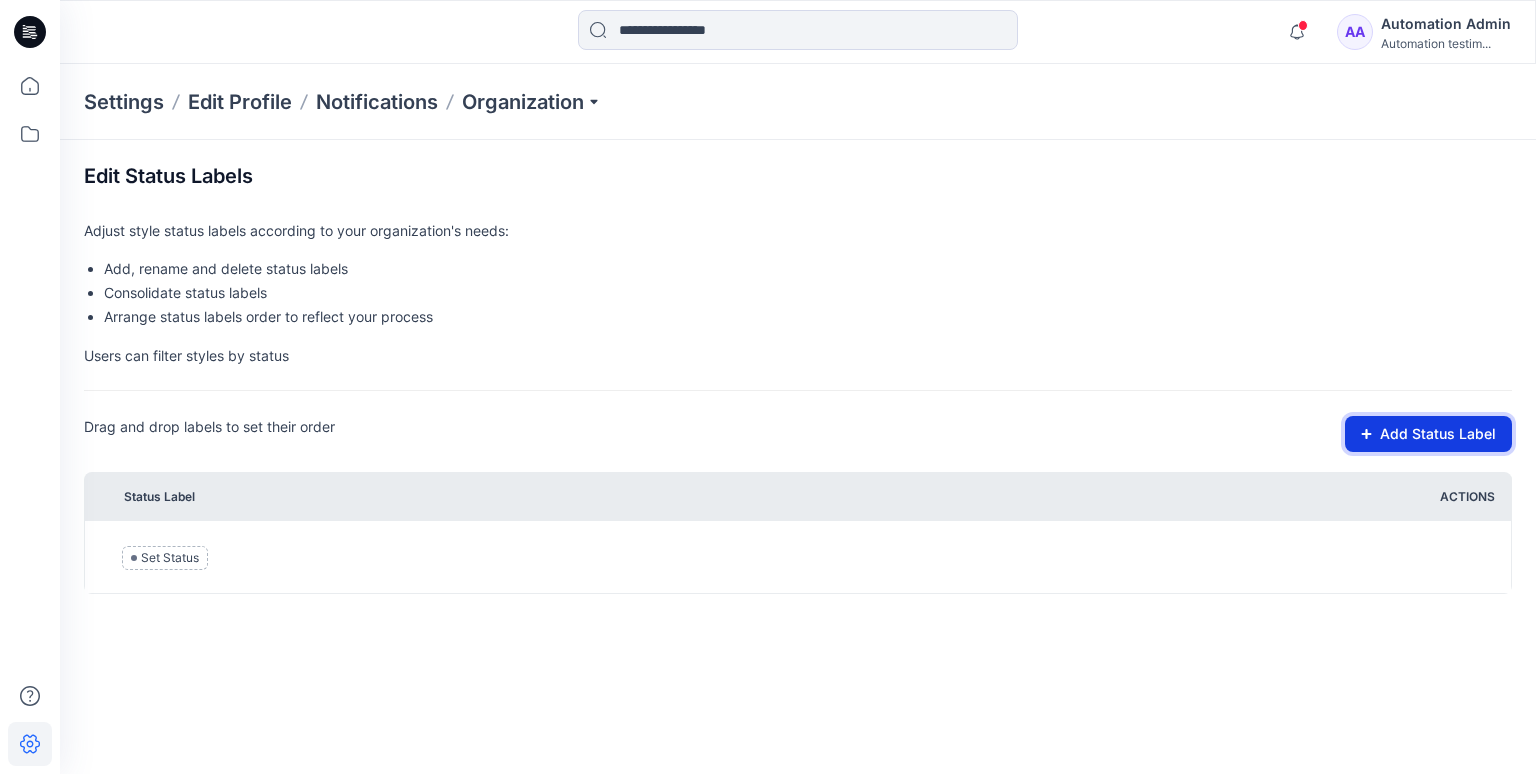 click on "Add Status Label" at bounding box center (1428, 434) 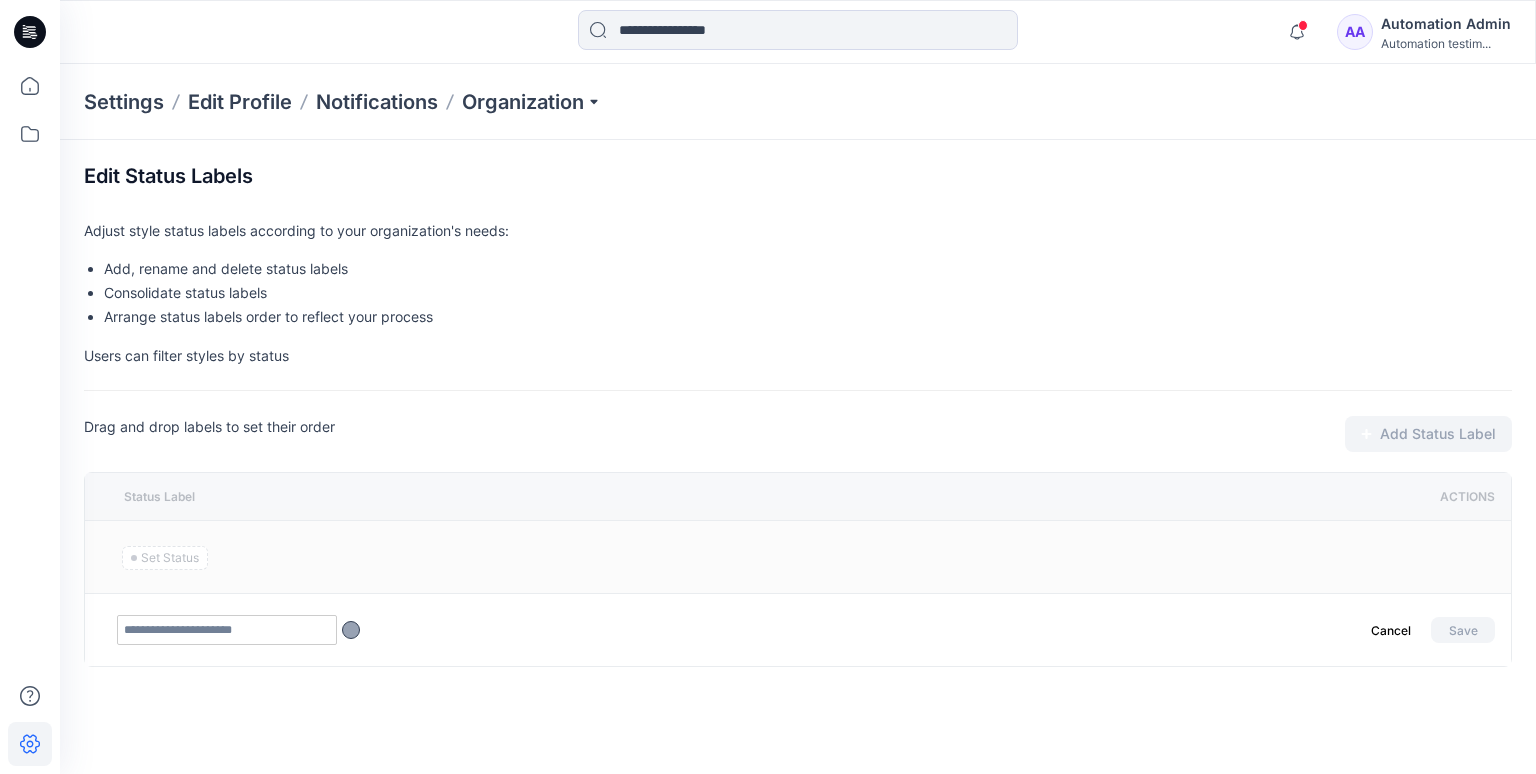 click at bounding box center (227, 630) 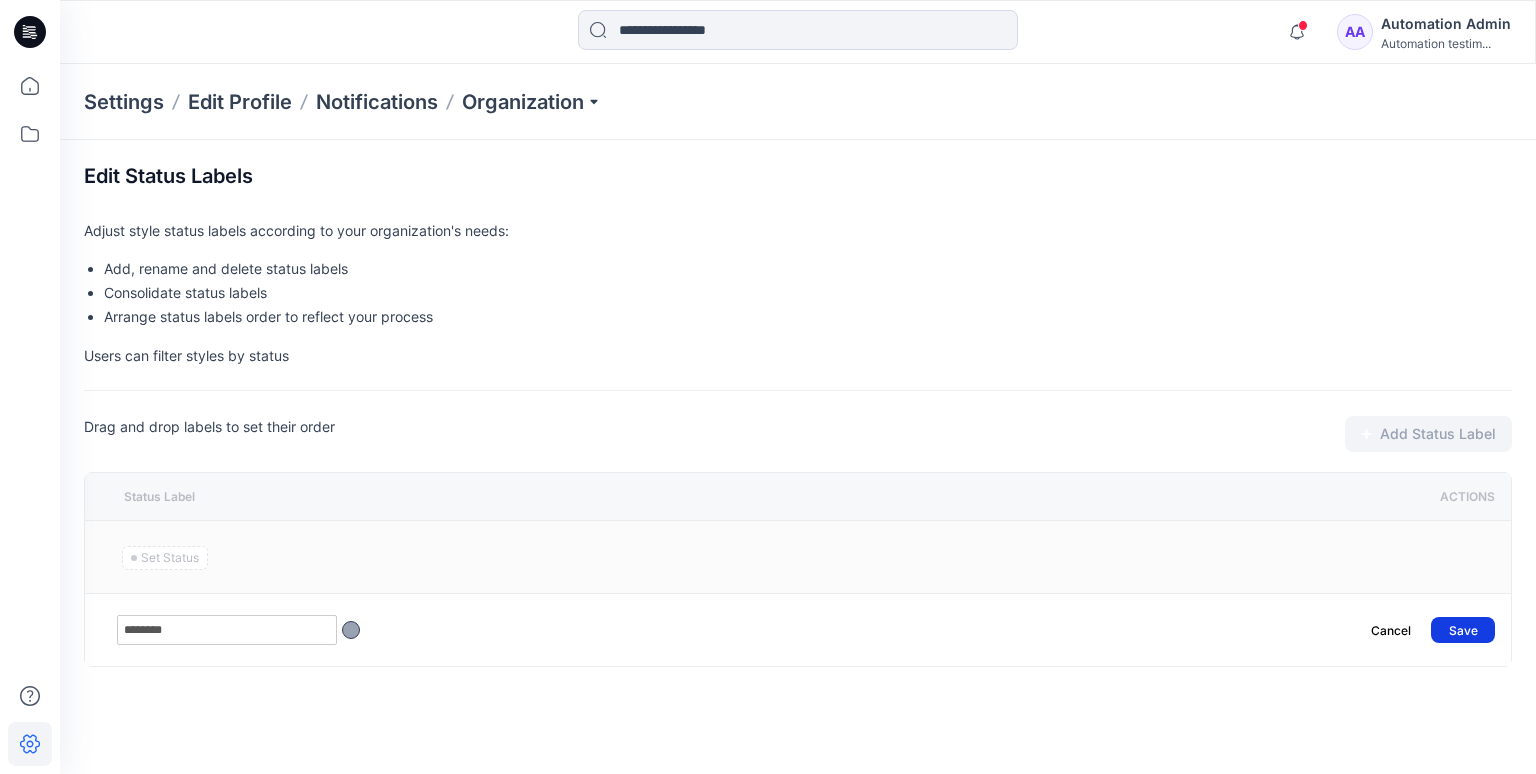 type on "********" 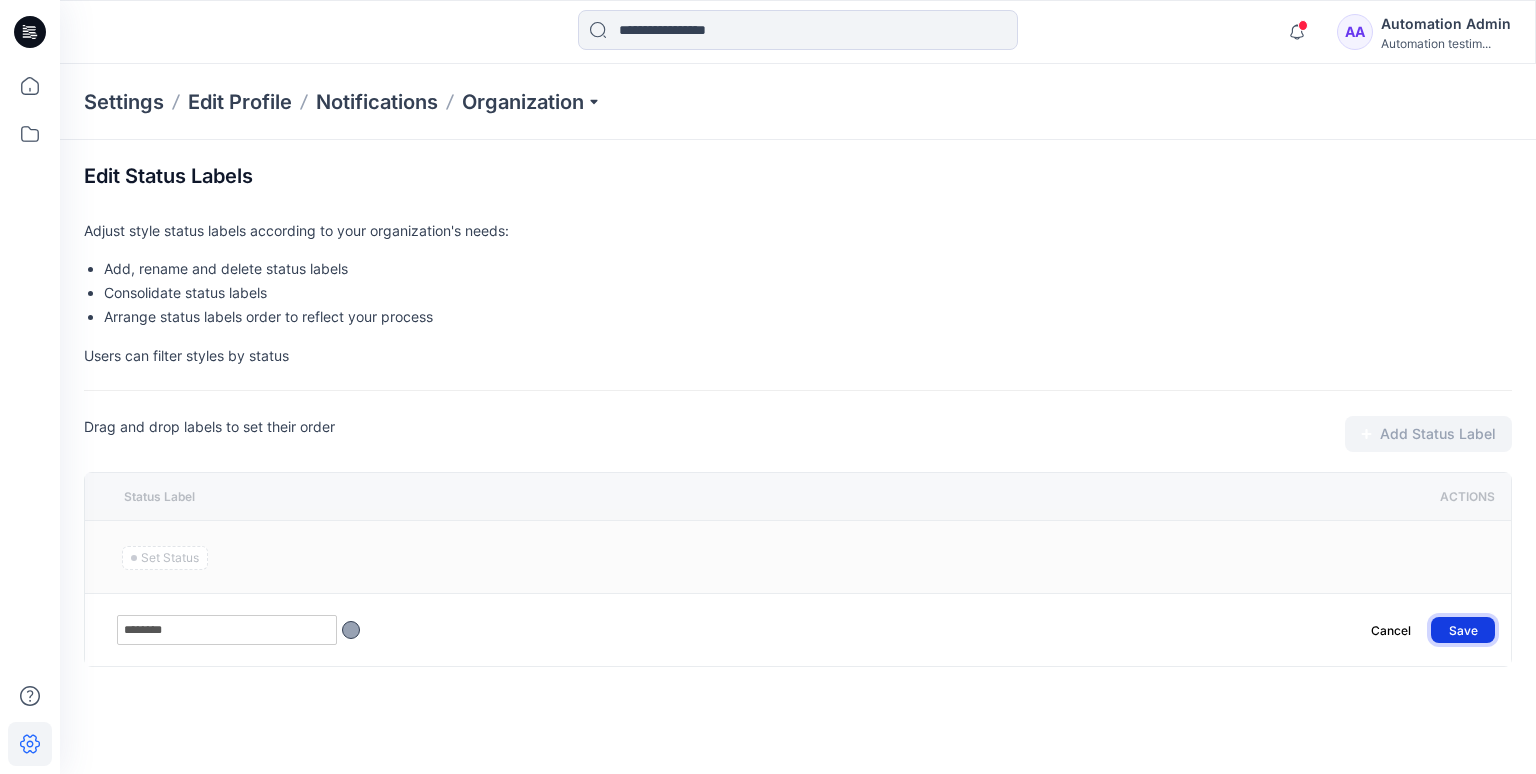 click on "Save" at bounding box center [1463, 630] 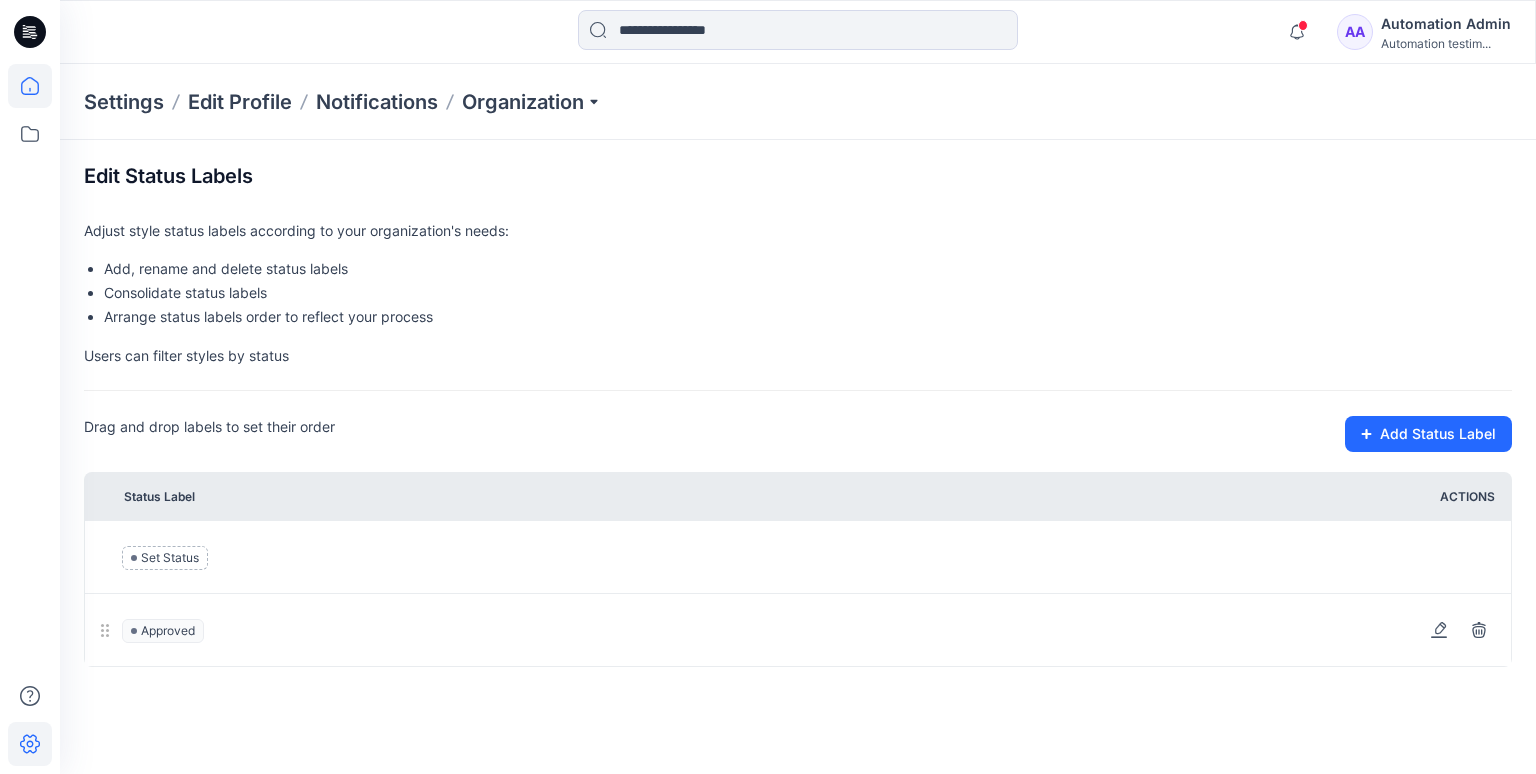 click 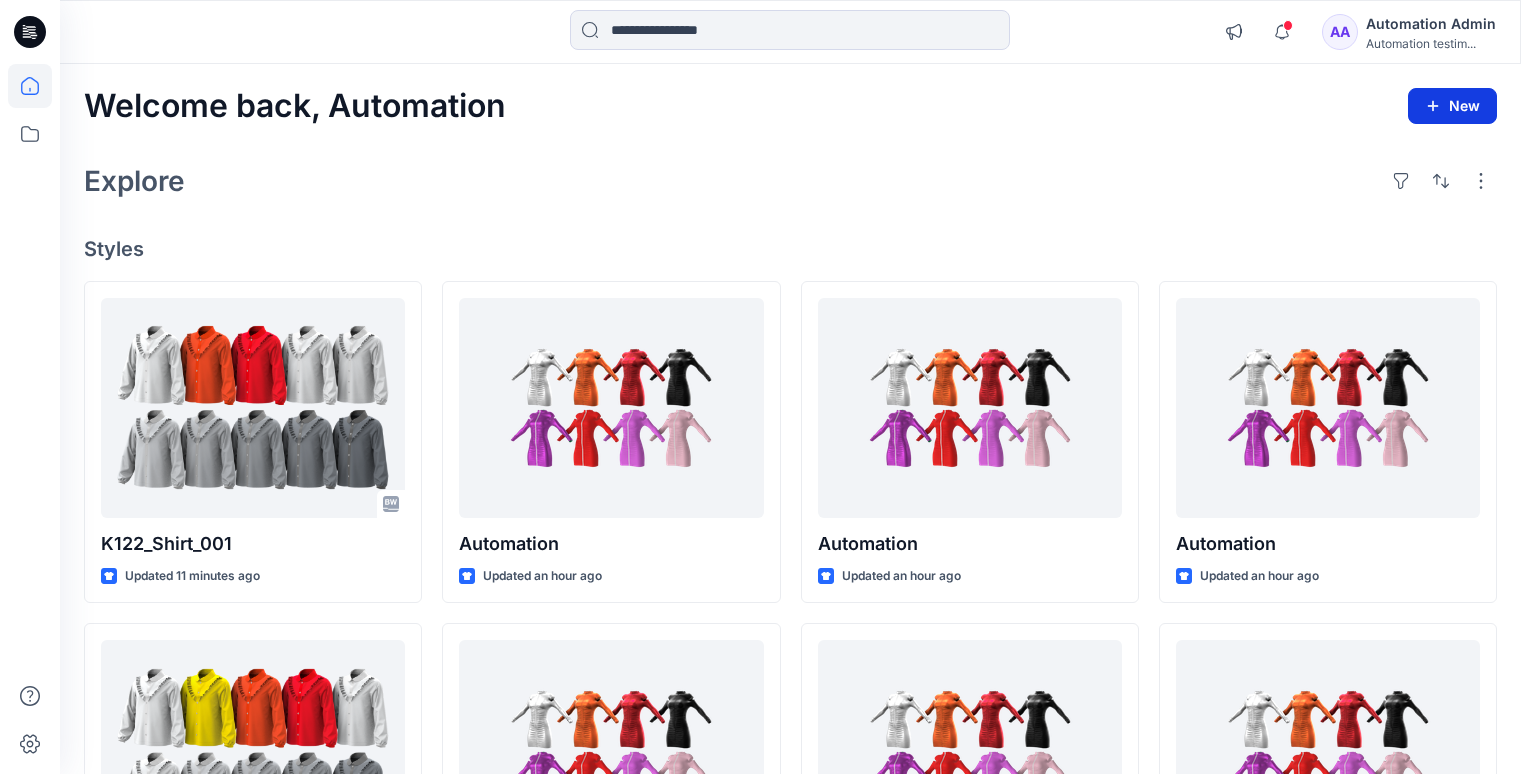 click on "New" at bounding box center (1452, 106) 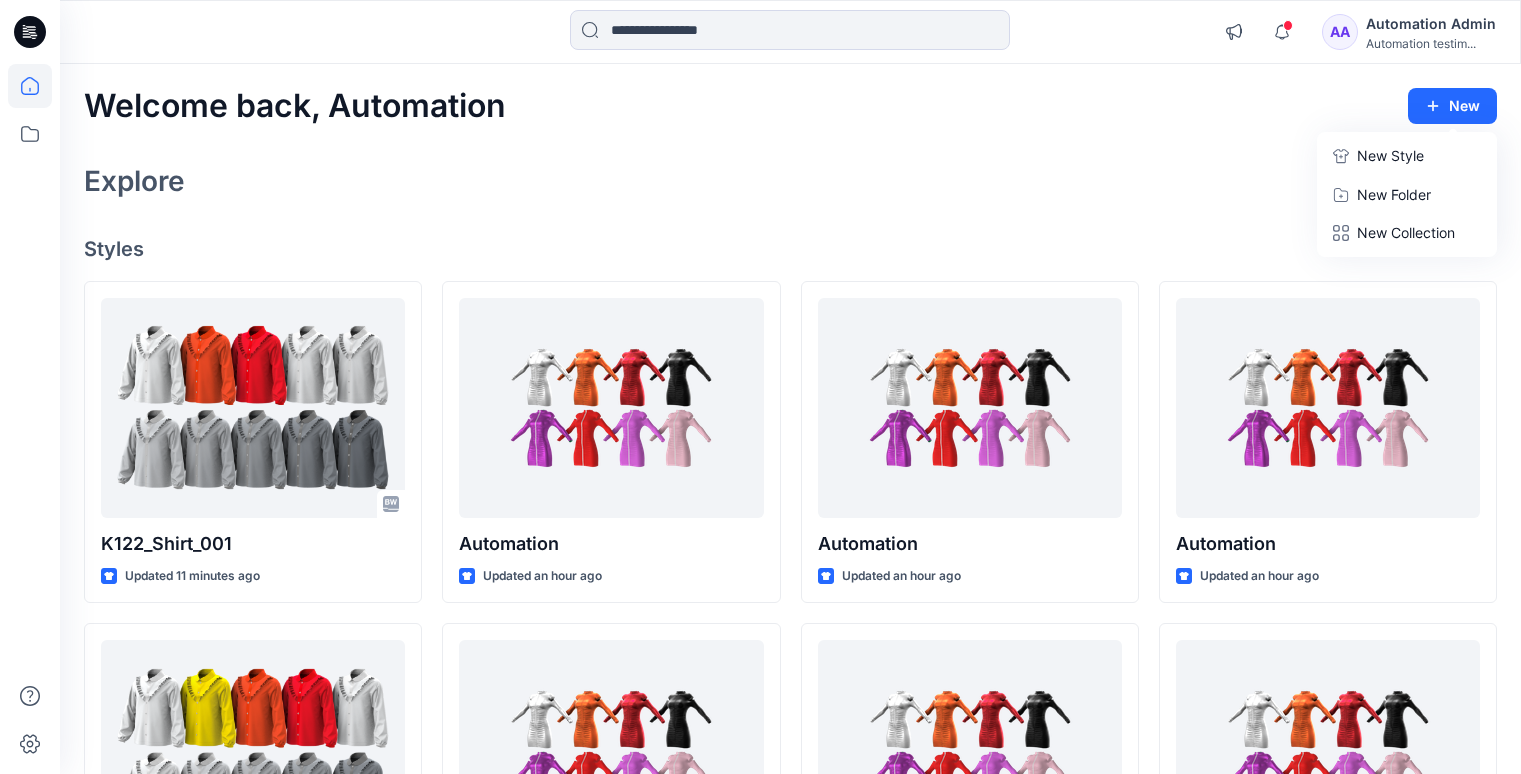 click on "New Style" at bounding box center (1390, 156) 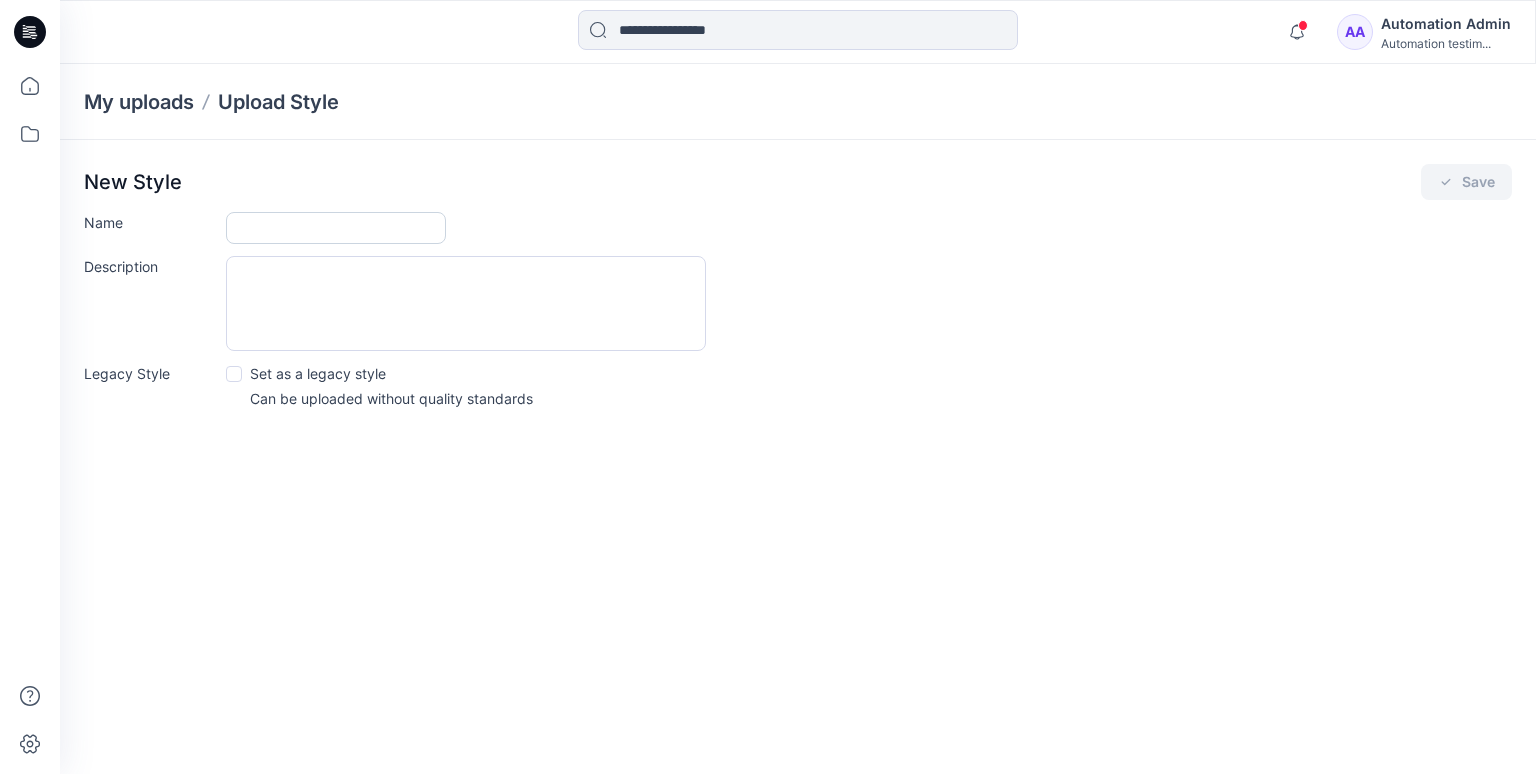 click on "Name" at bounding box center (336, 228) 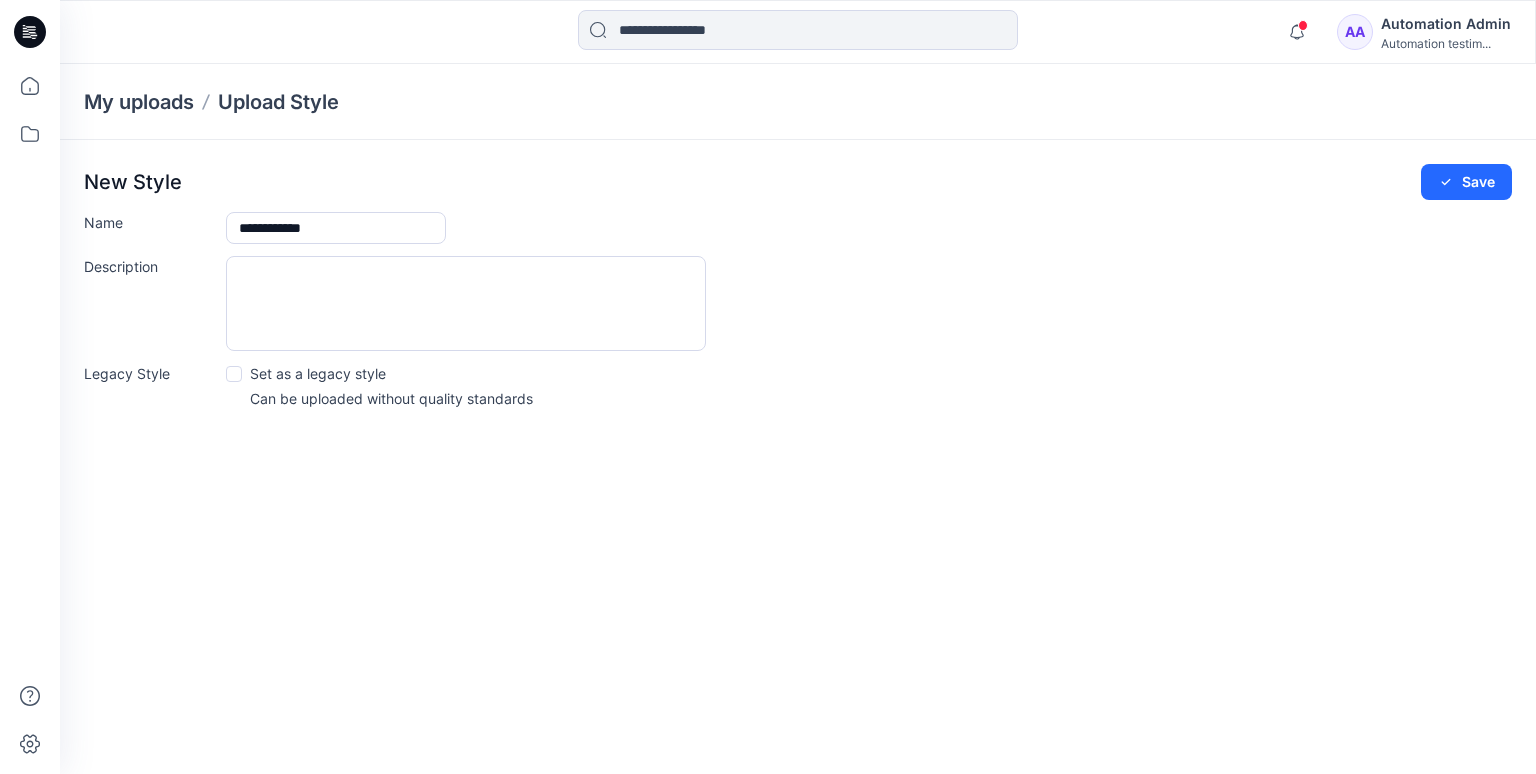 type on "**********" 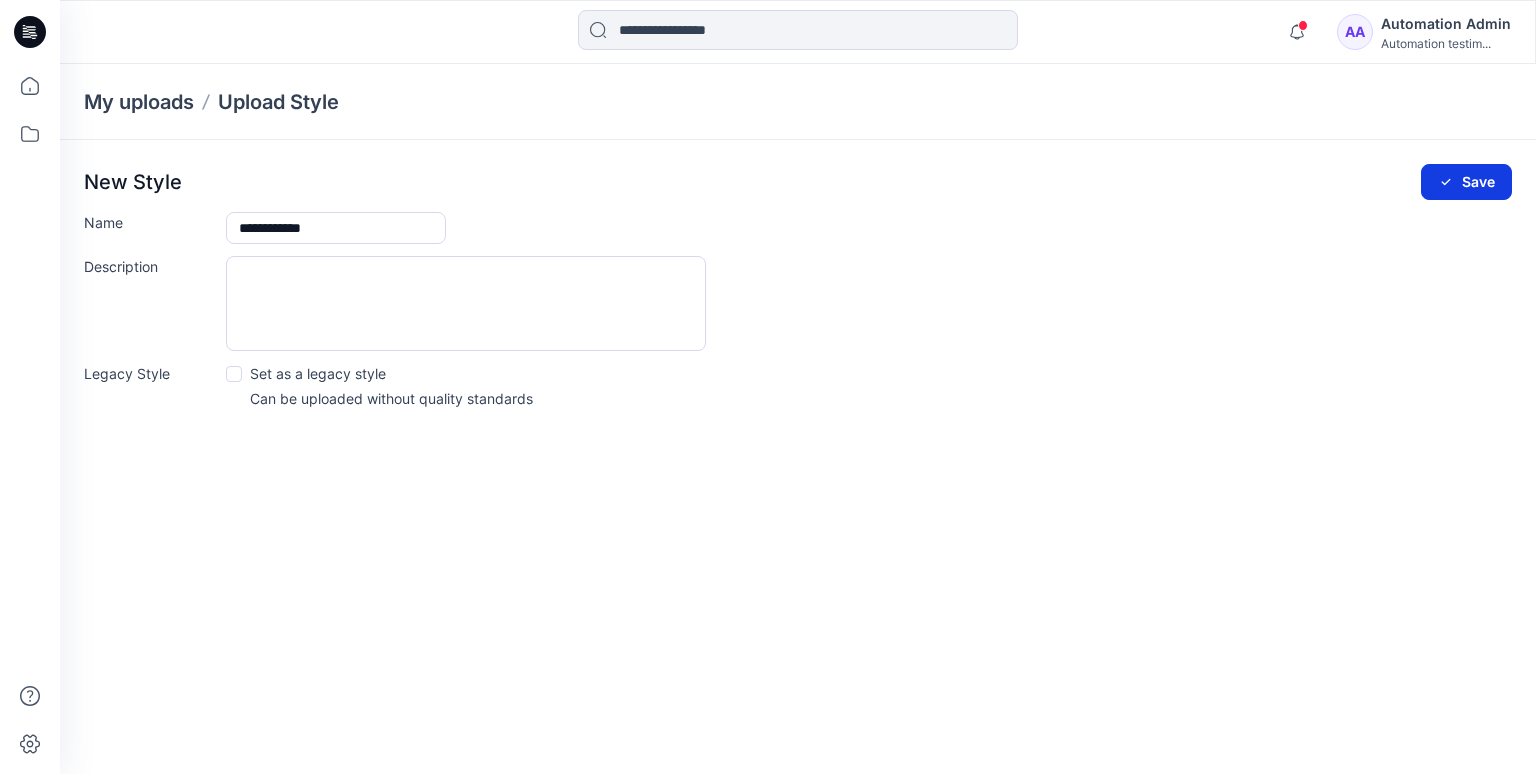 click 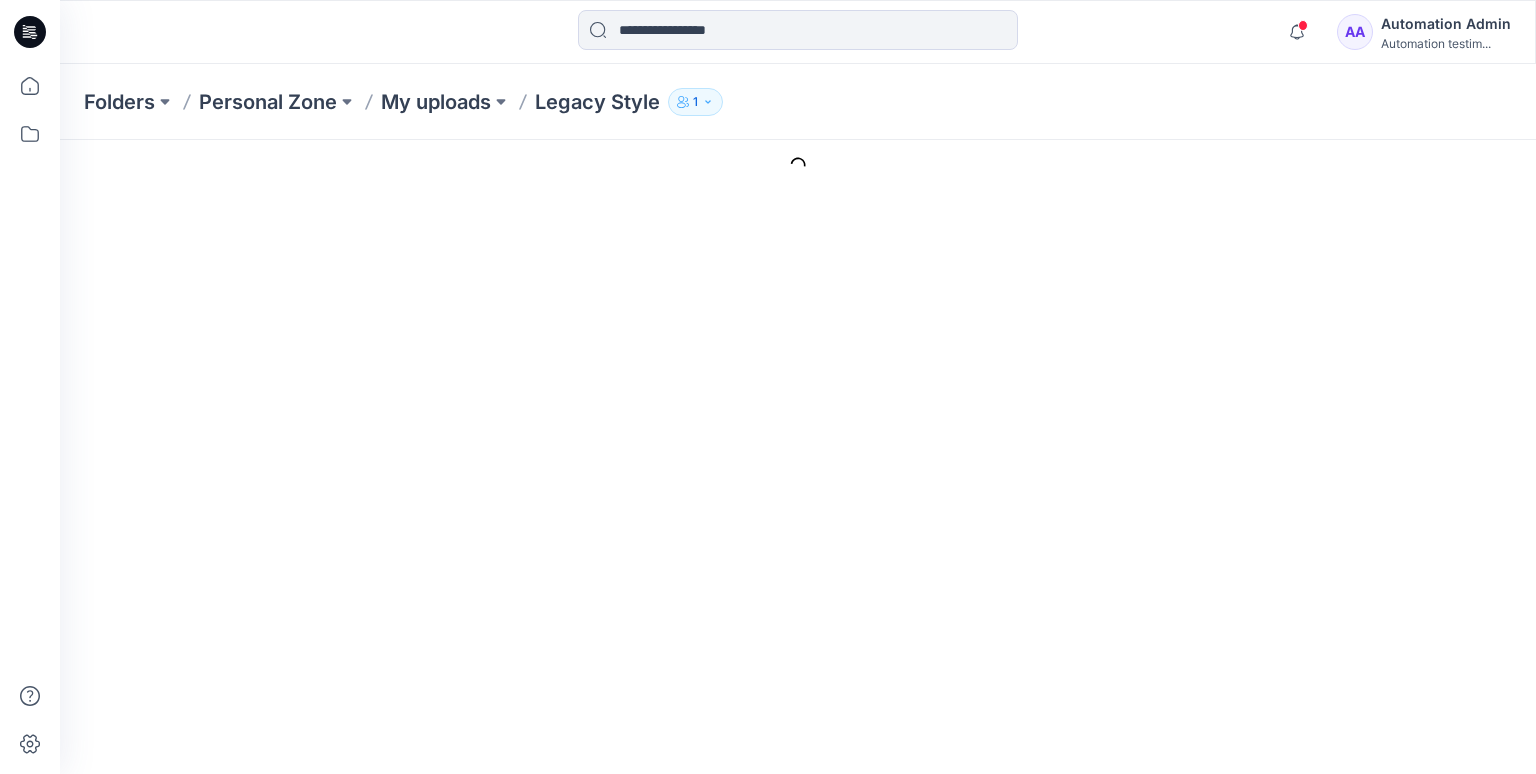 scroll, scrollTop: 0, scrollLeft: 0, axis: both 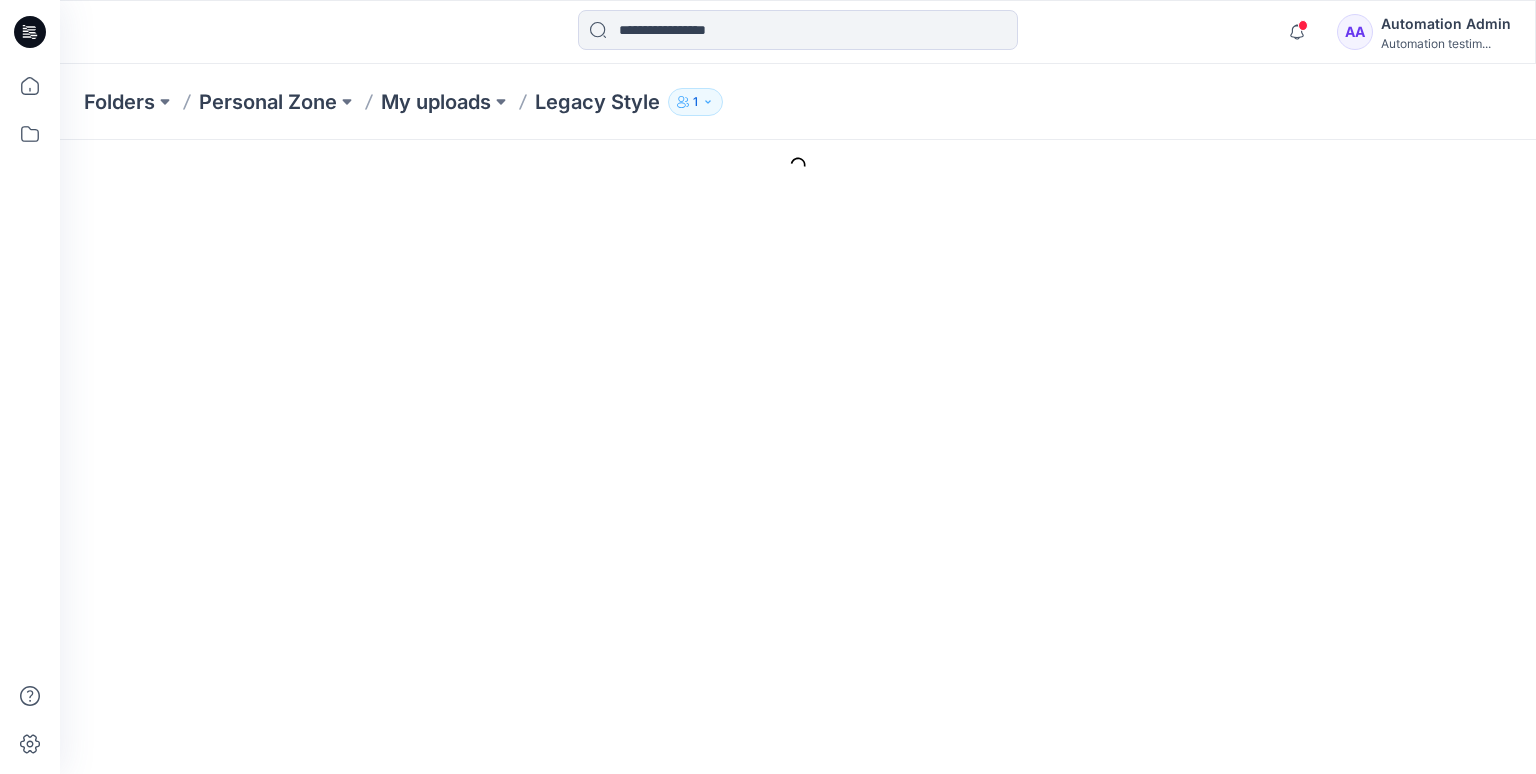 click on "Name" at bounding box center [533, 380] 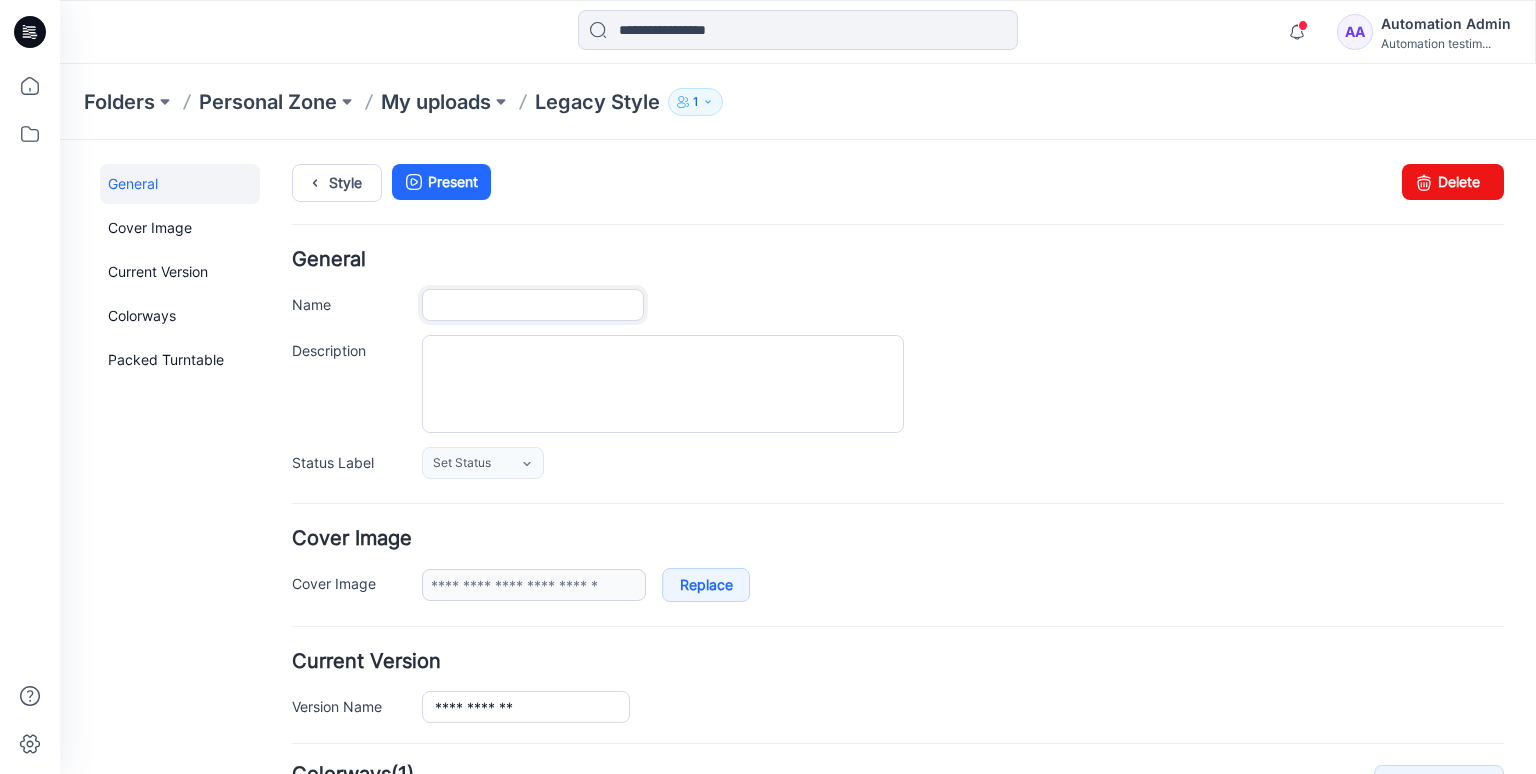type on "**********" 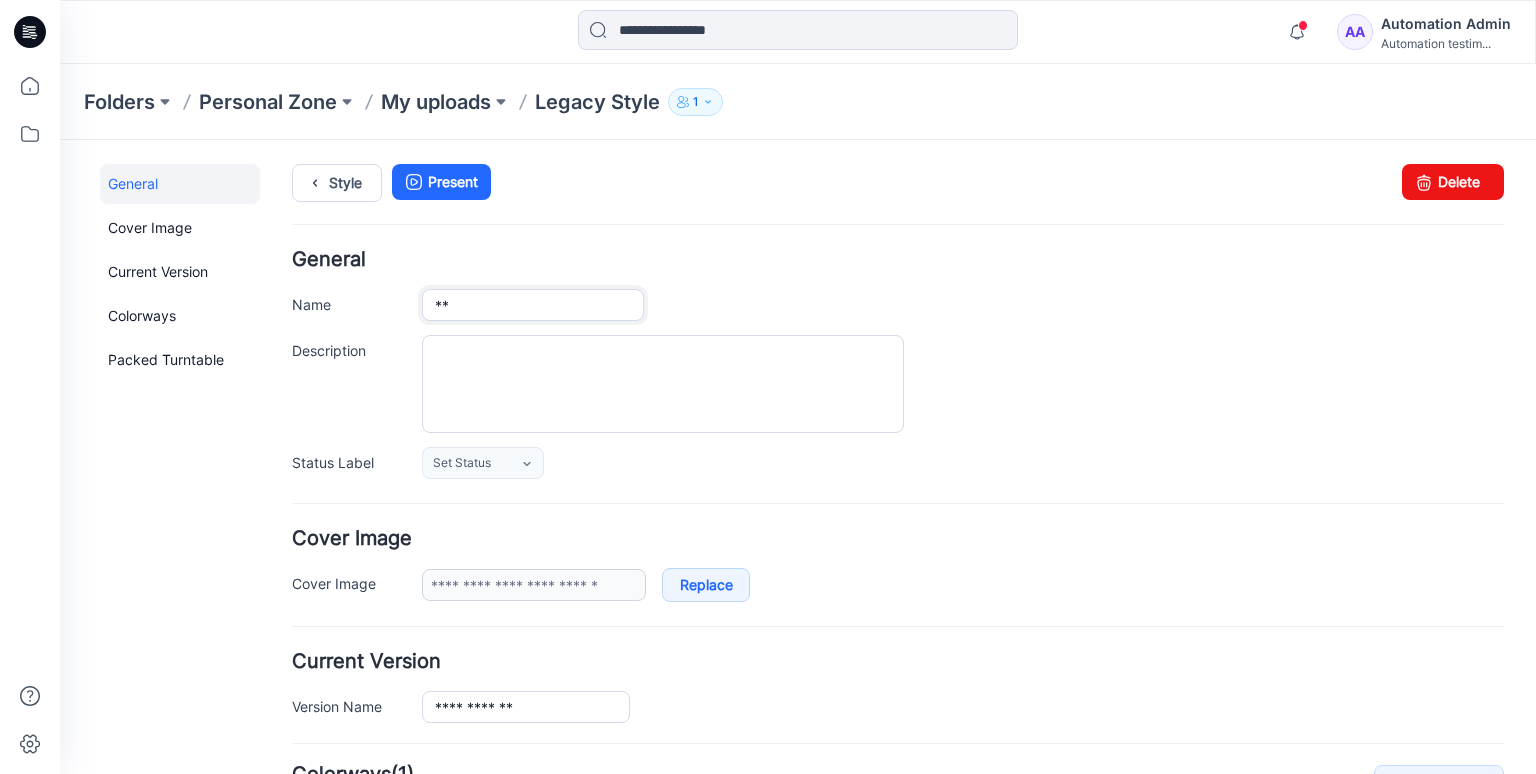 type on "*" 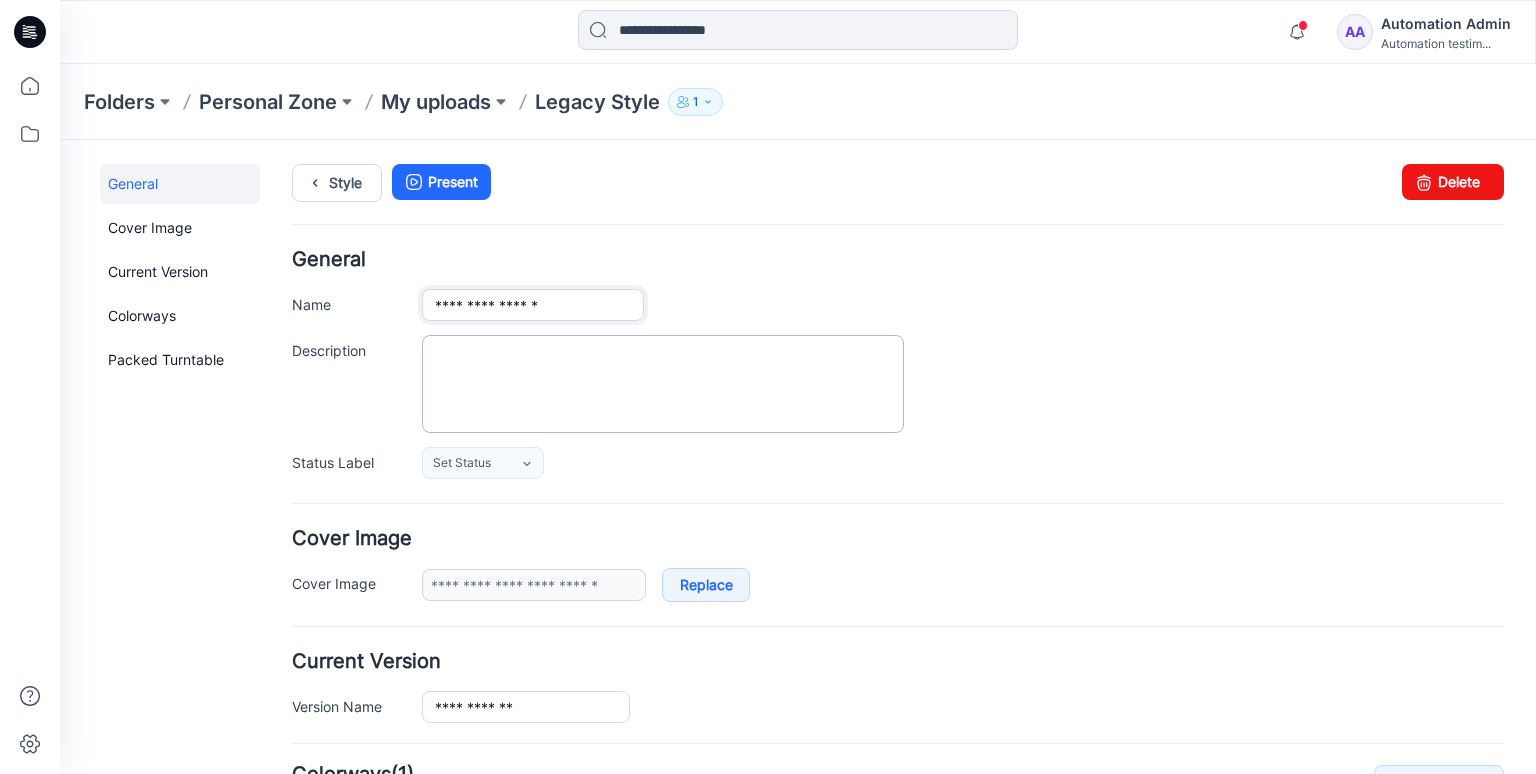 type on "**********" 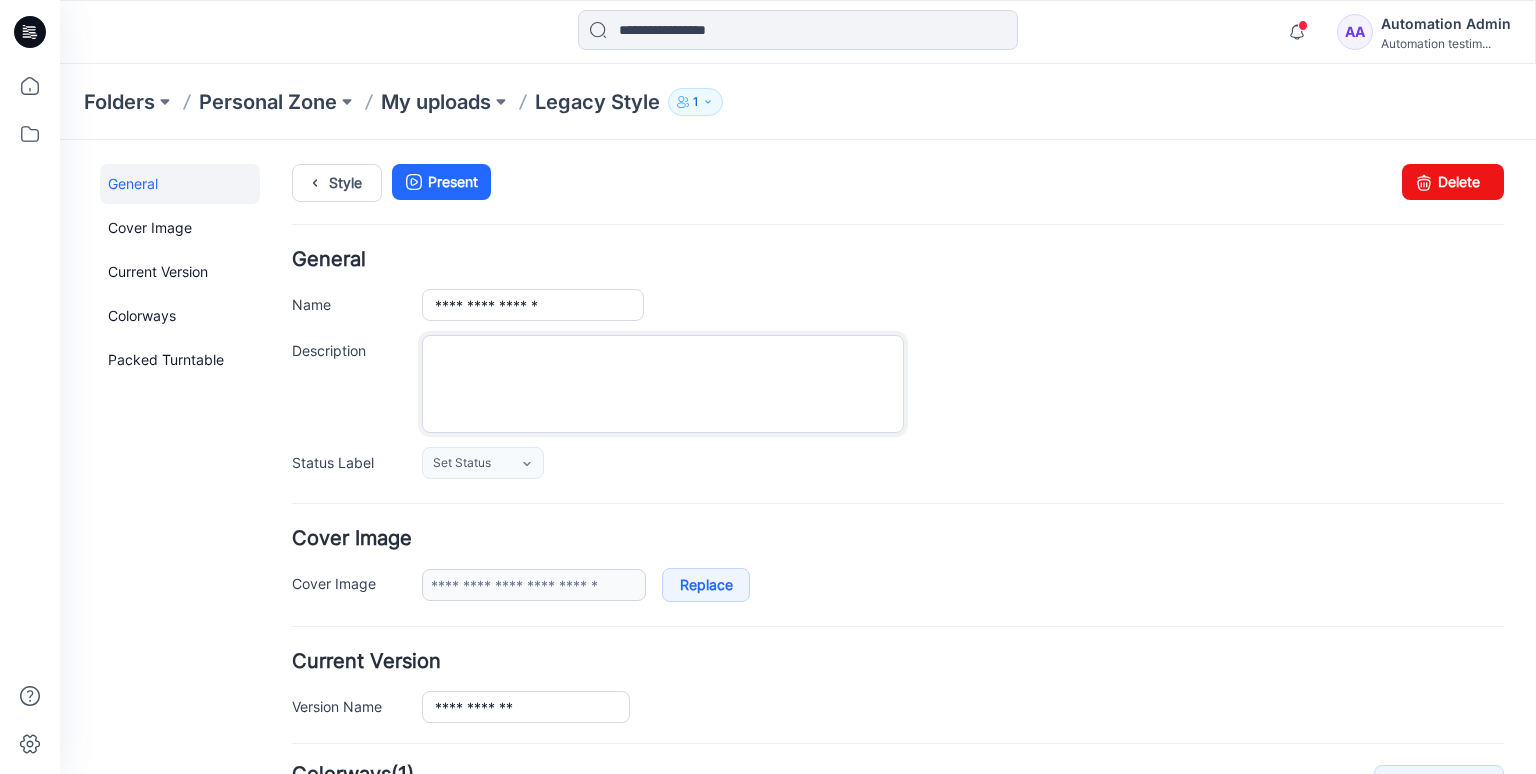 click on "Description" at bounding box center (663, 384) 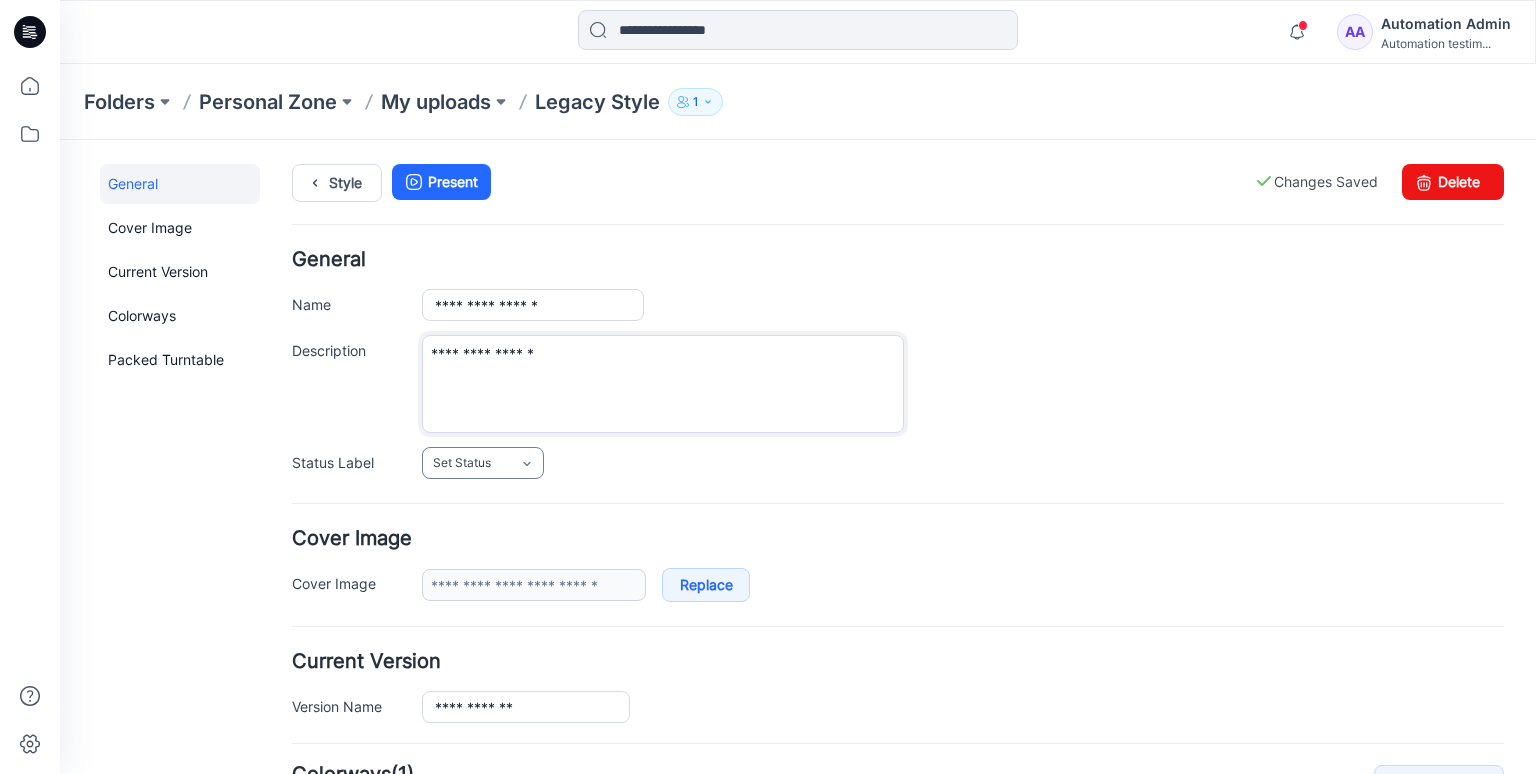 type on "**********" 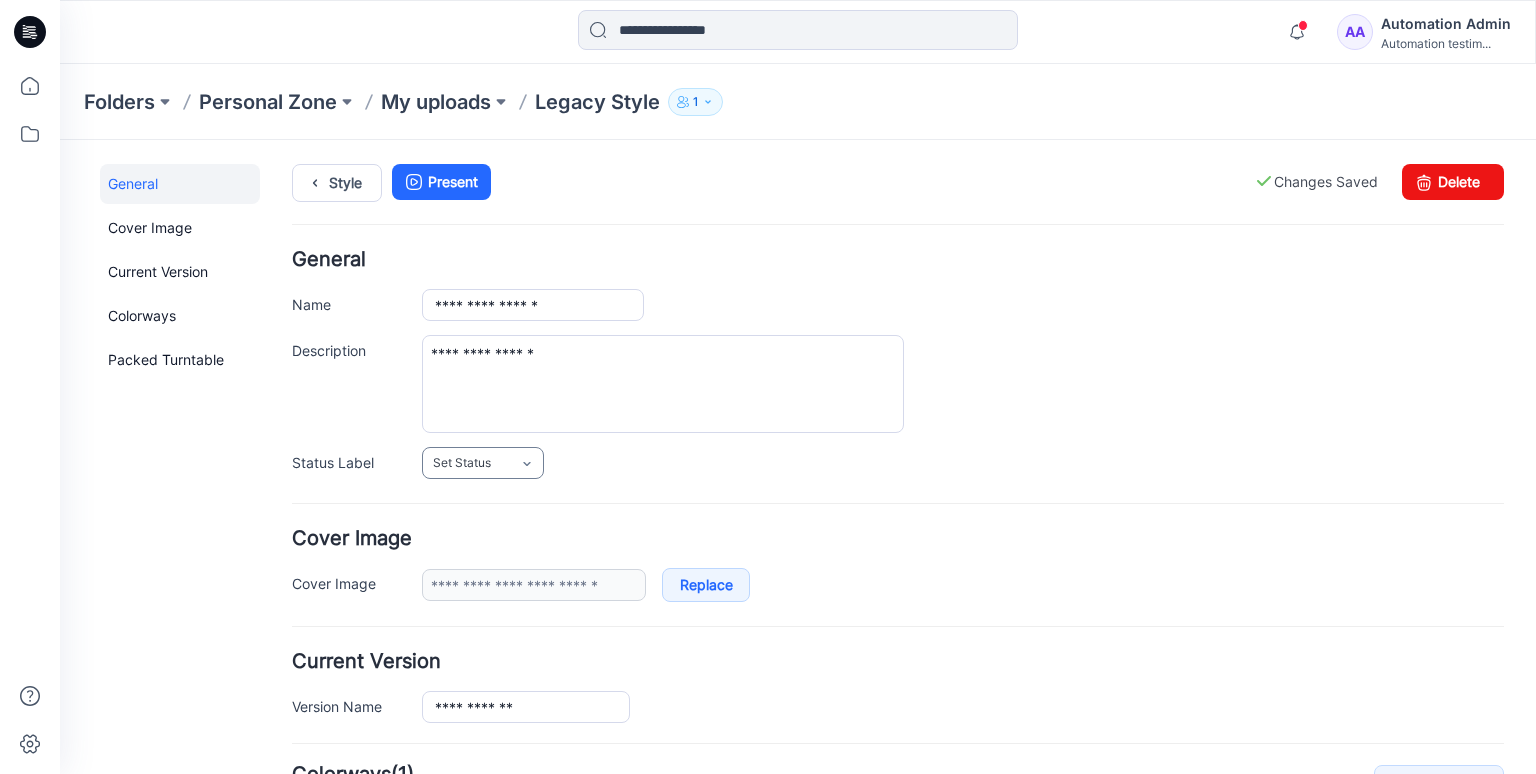 click 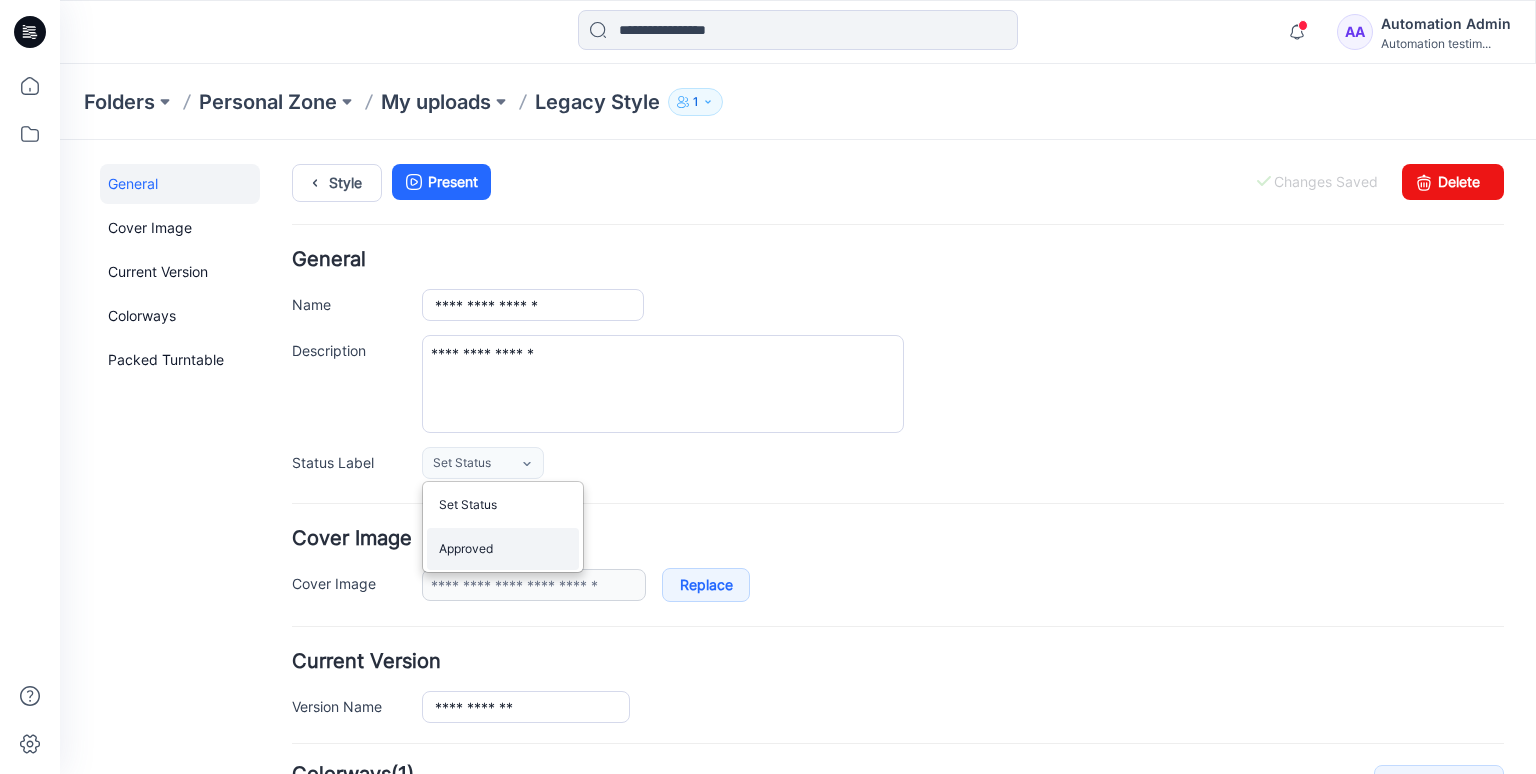 click on "Approved" at bounding box center [503, 549] 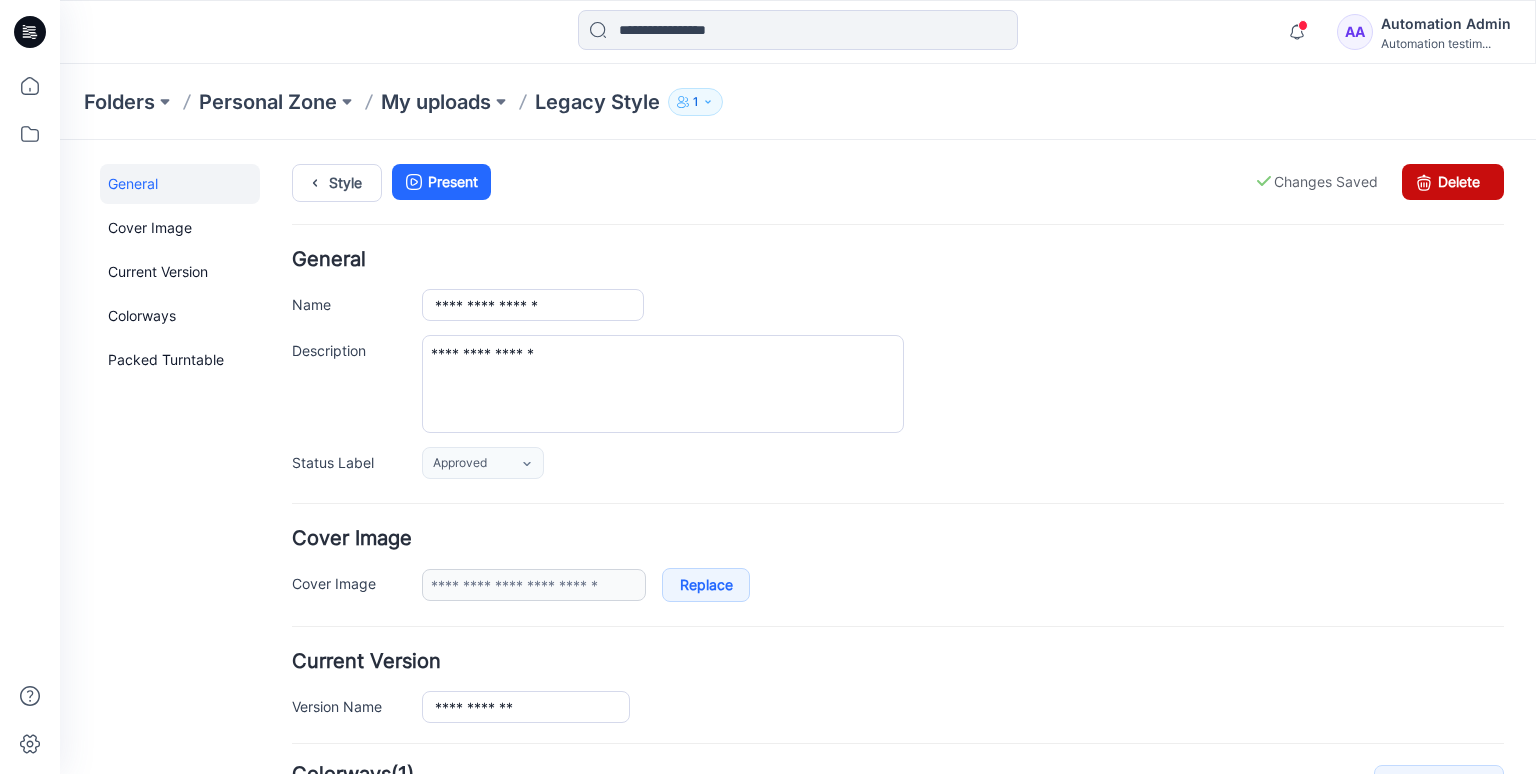 click on "Delete" at bounding box center (1453, 182) 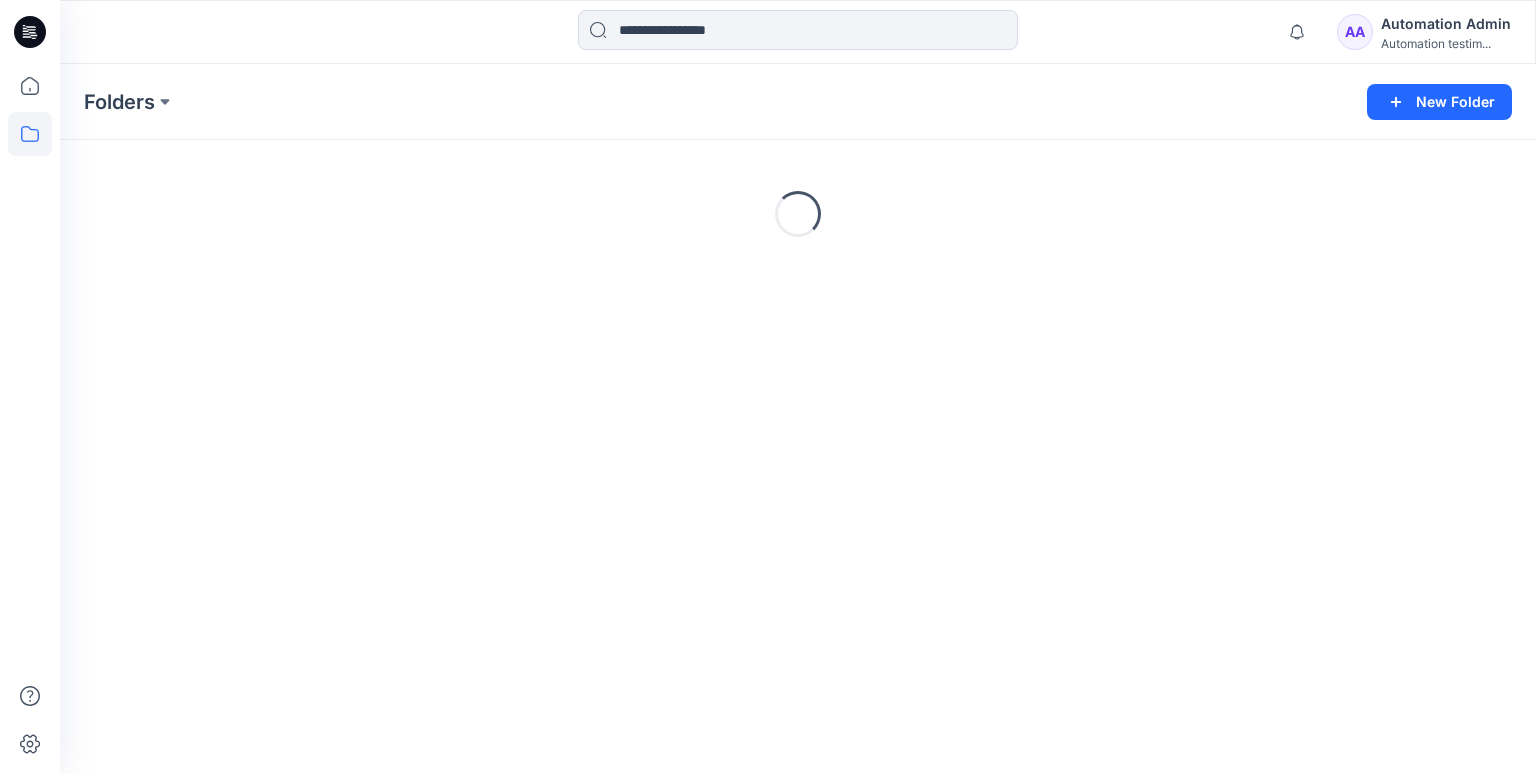 scroll, scrollTop: 0, scrollLeft: 0, axis: both 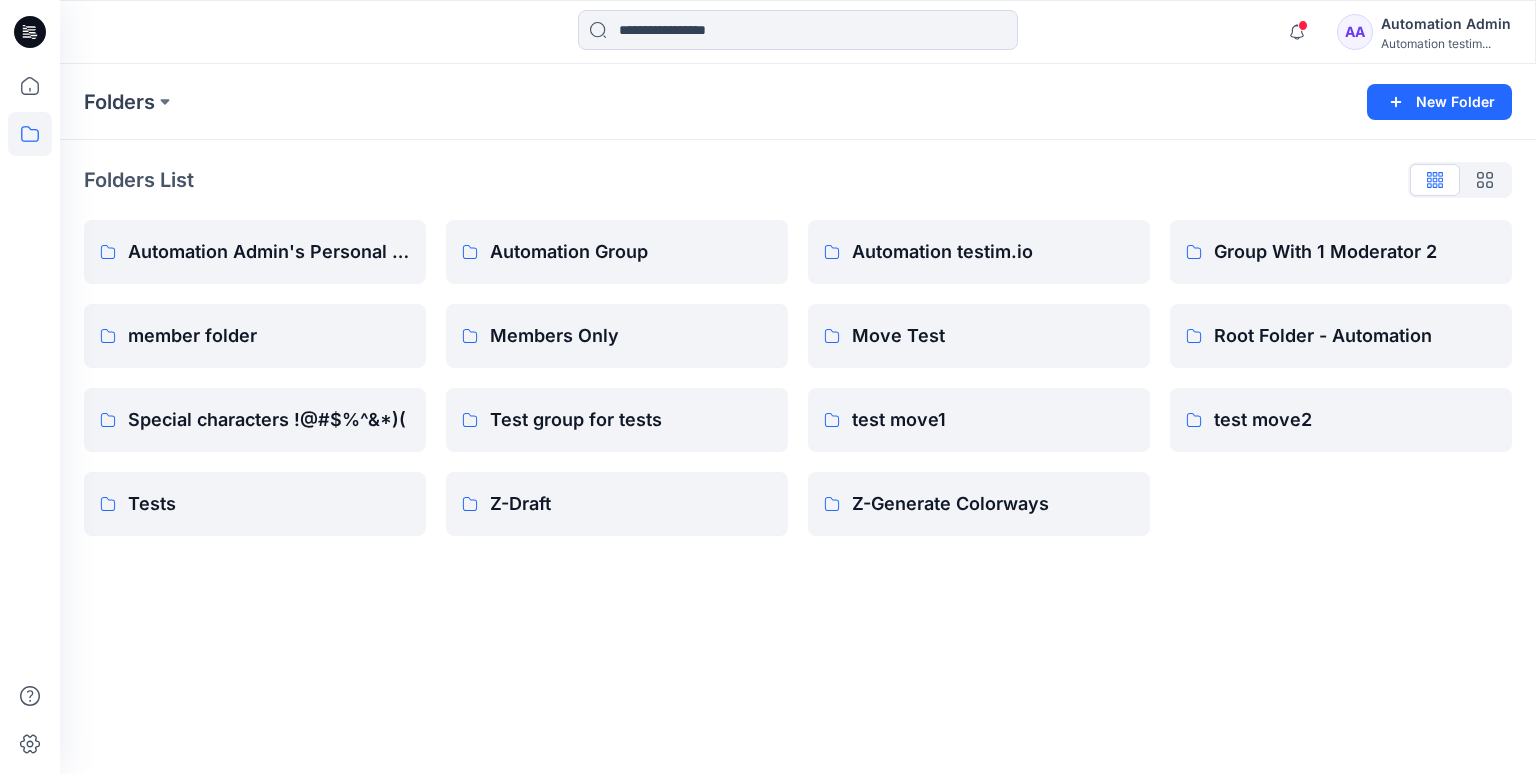 click on "Automation Admin" at bounding box center (1446, 24) 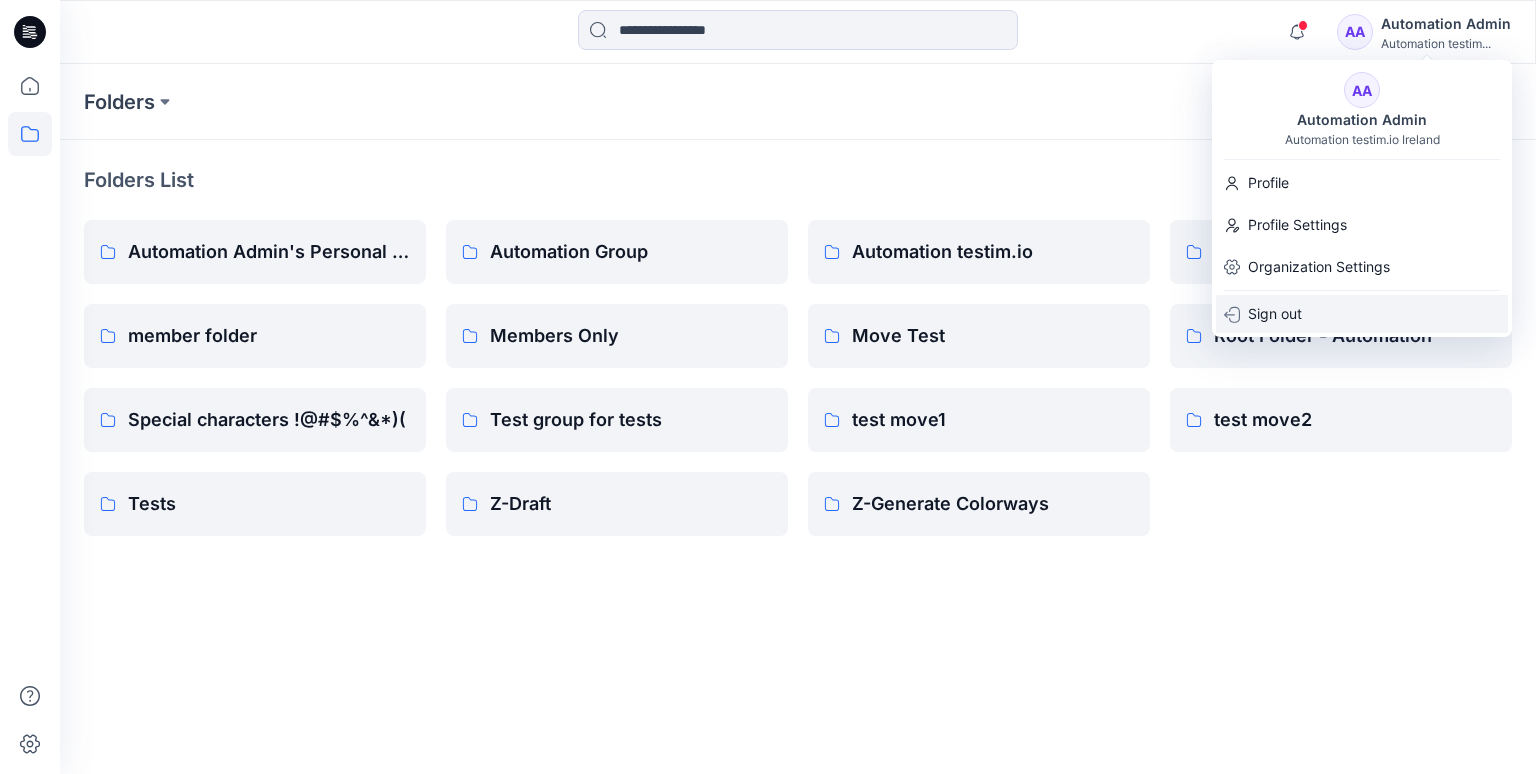 click on "Sign out" at bounding box center [1275, 314] 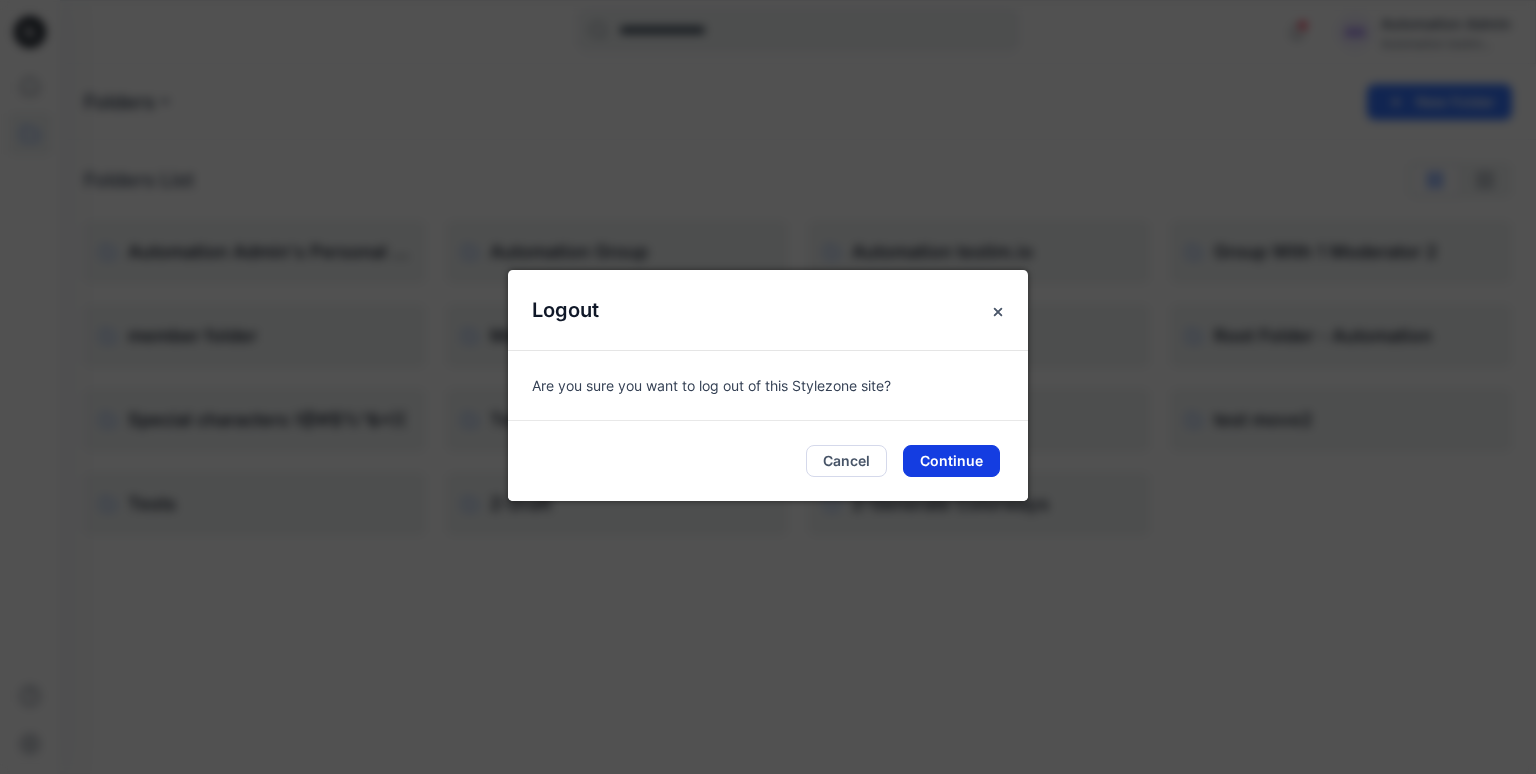 click on "Continue" at bounding box center [951, 461] 